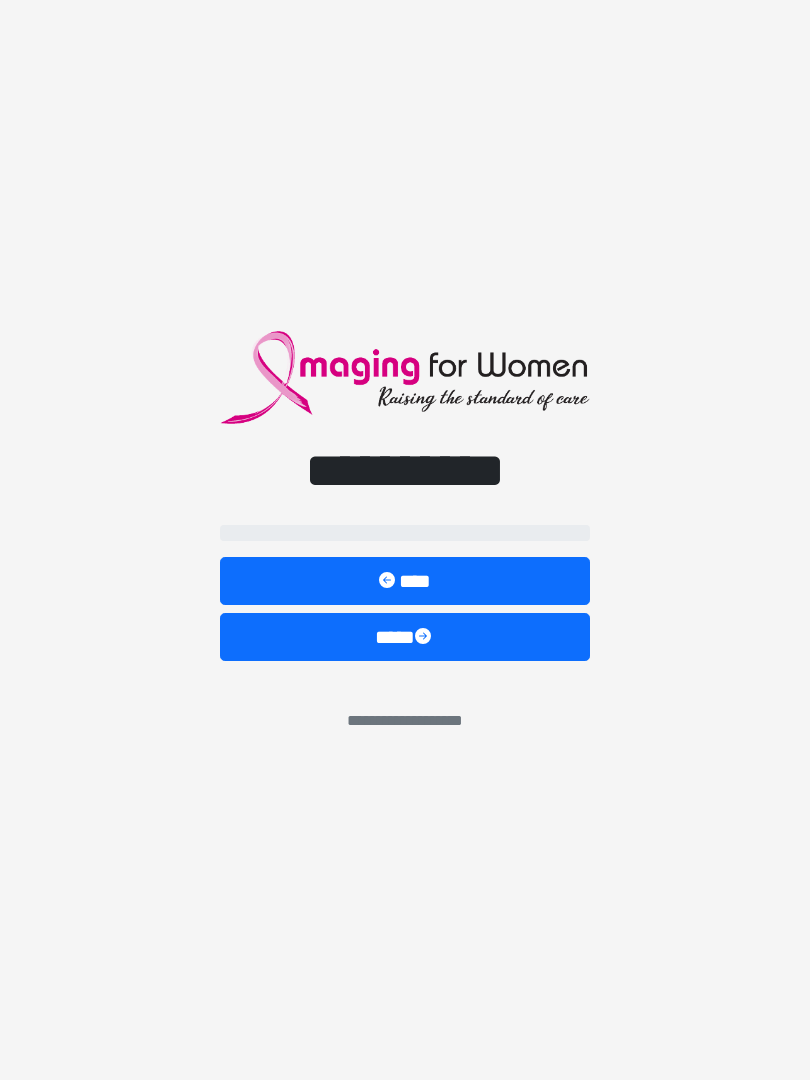 scroll, scrollTop: 0, scrollLeft: 0, axis: both 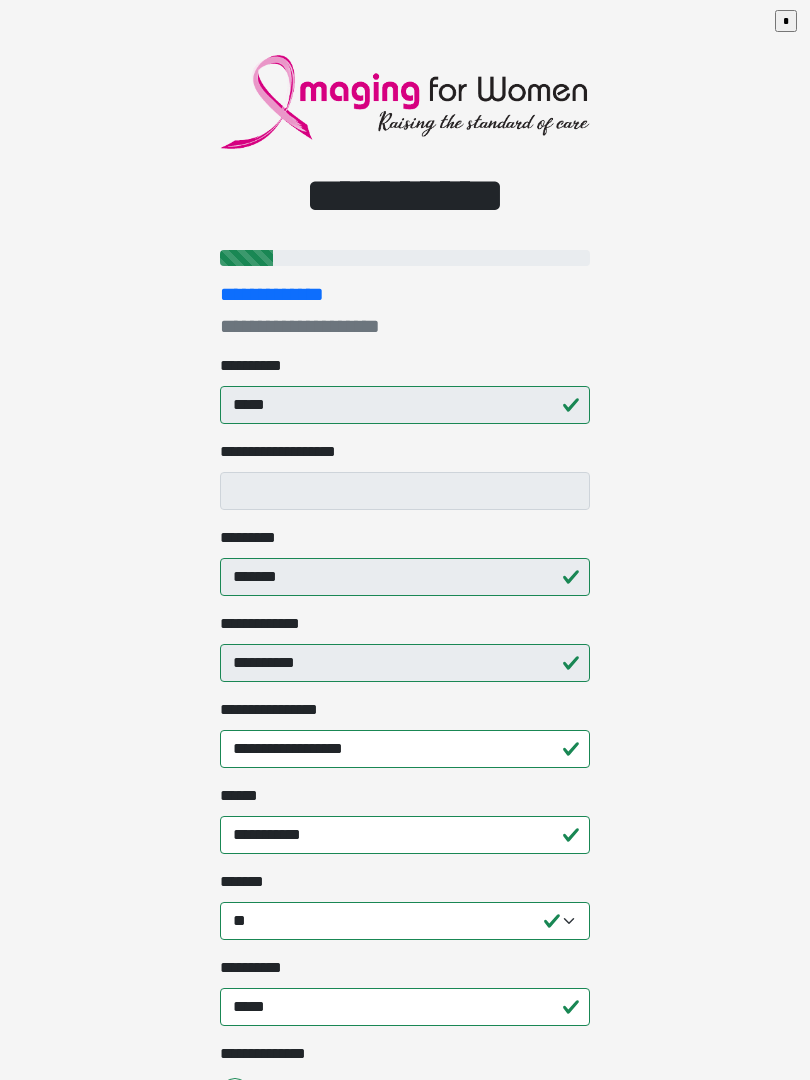 click on "**********" at bounding box center (405, 540) 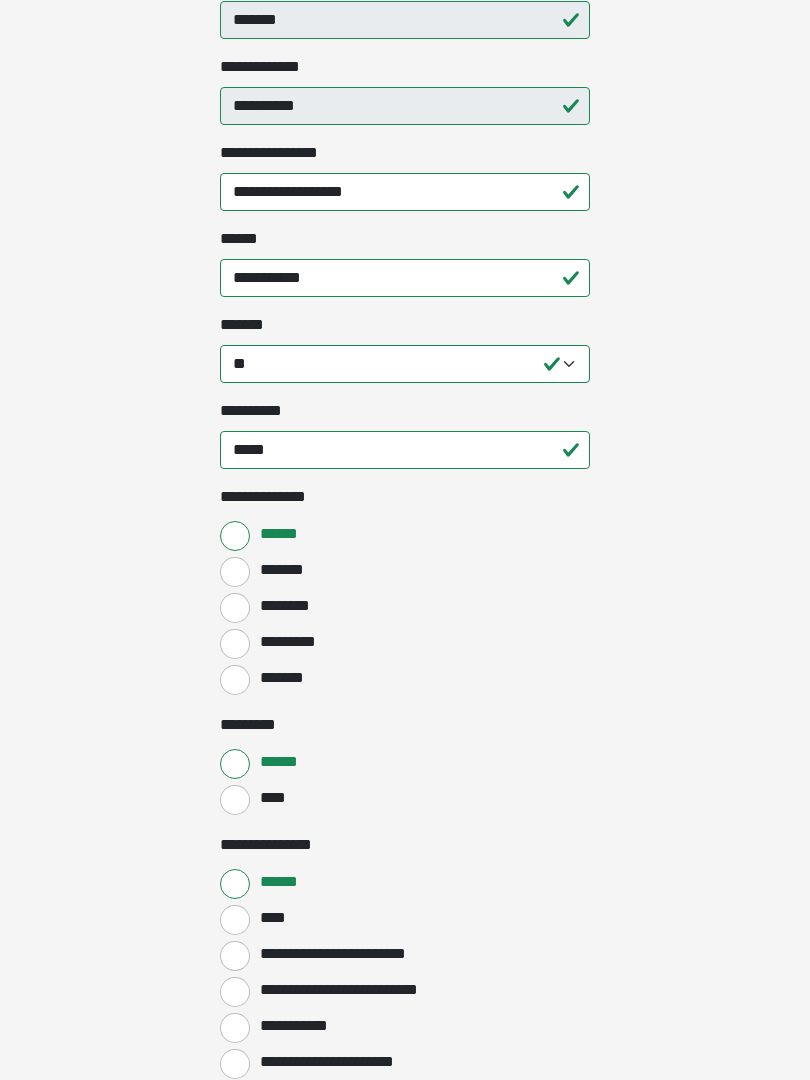 scroll, scrollTop: 558, scrollLeft: 0, axis: vertical 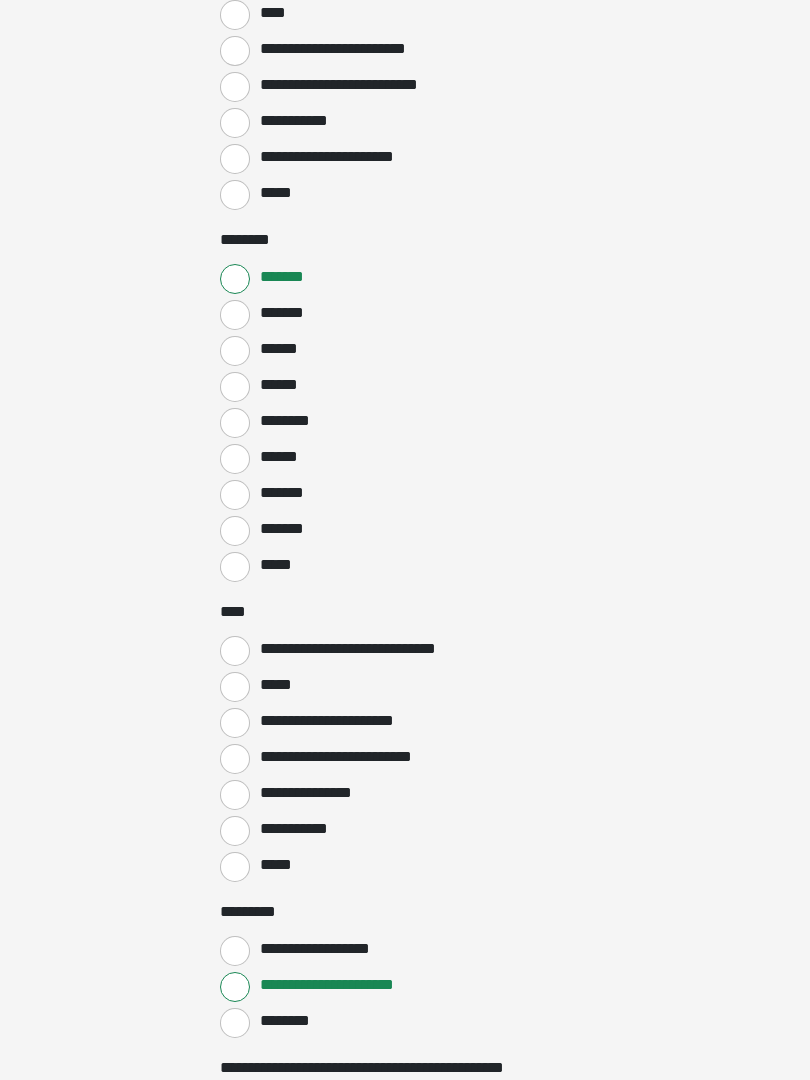 click on "*****" at bounding box center (235, 688) 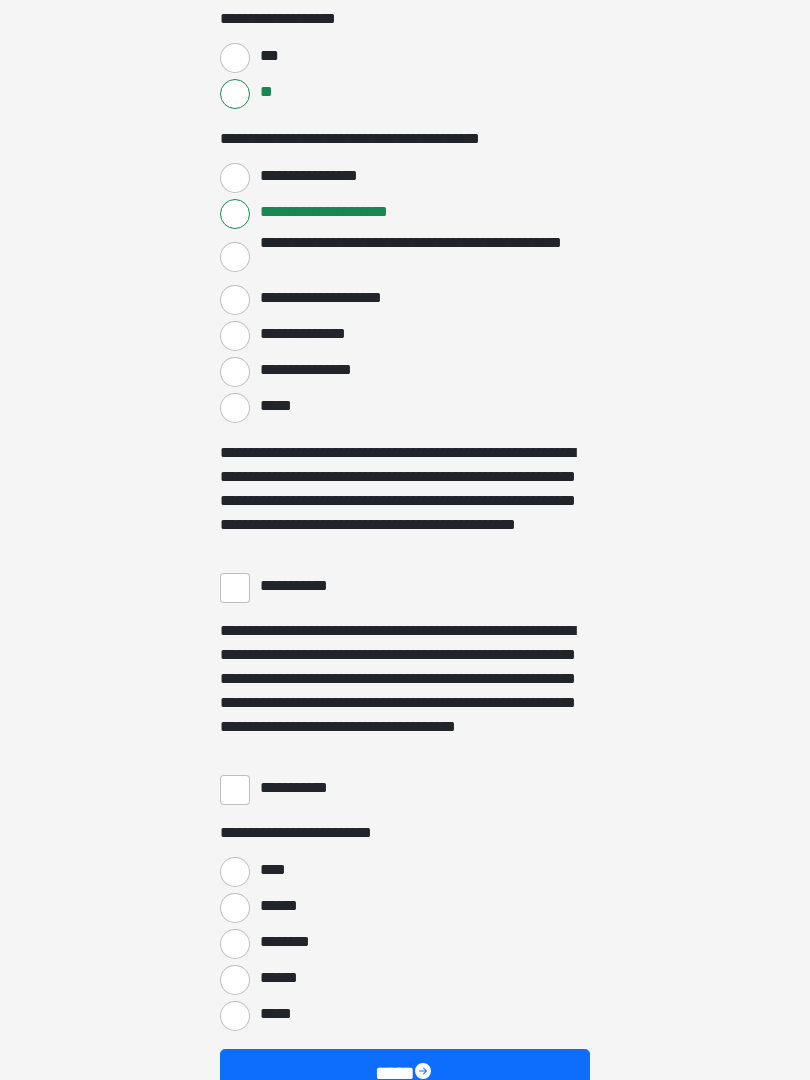 scroll, scrollTop: 3277, scrollLeft: 0, axis: vertical 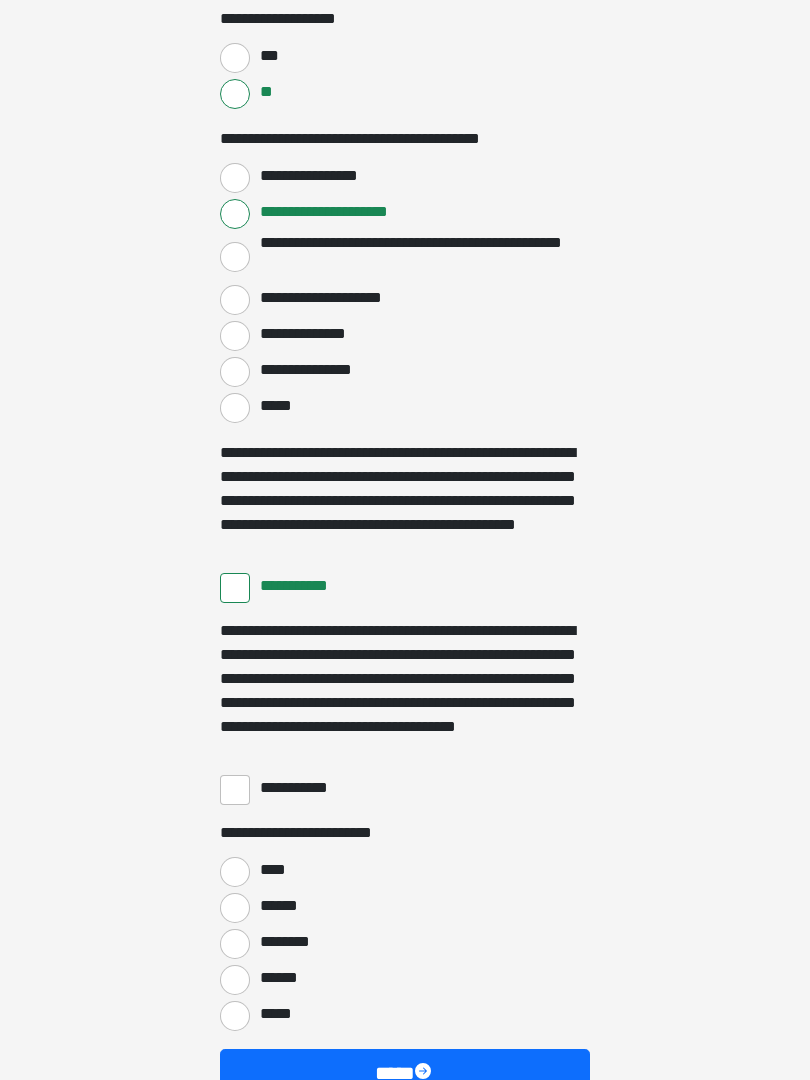click on "**********" at bounding box center (235, 790) 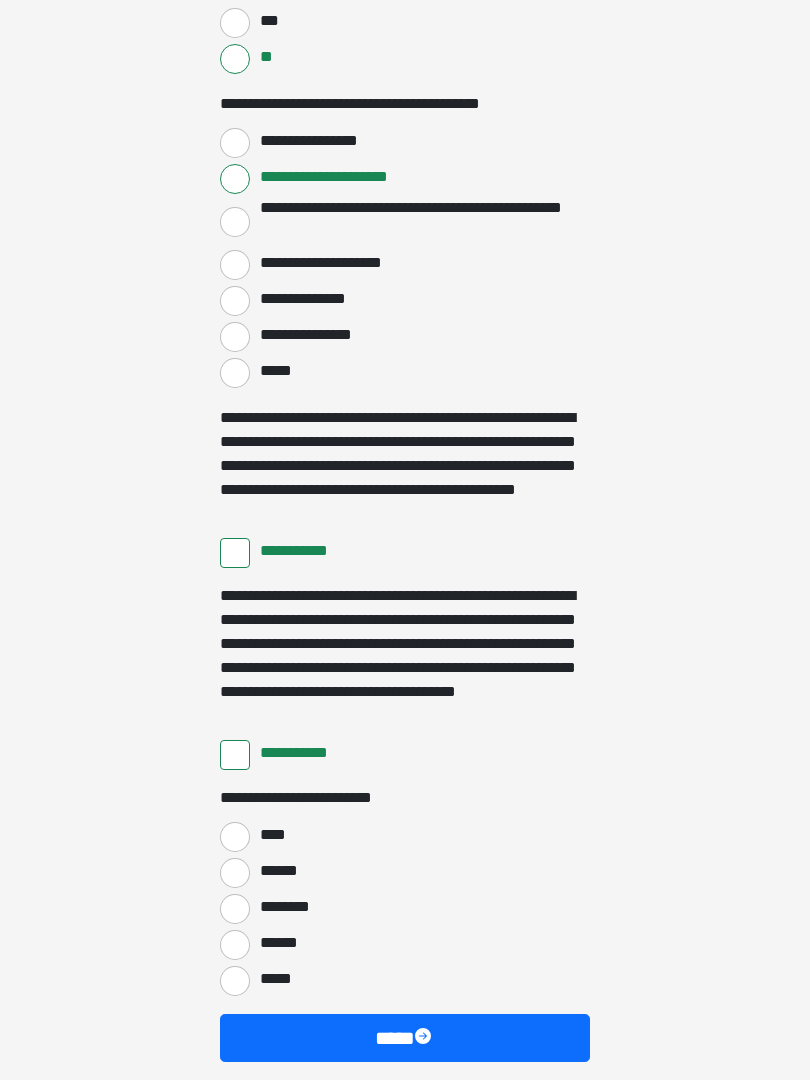 scroll, scrollTop: 3397, scrollLeft: 0, axis: vertical 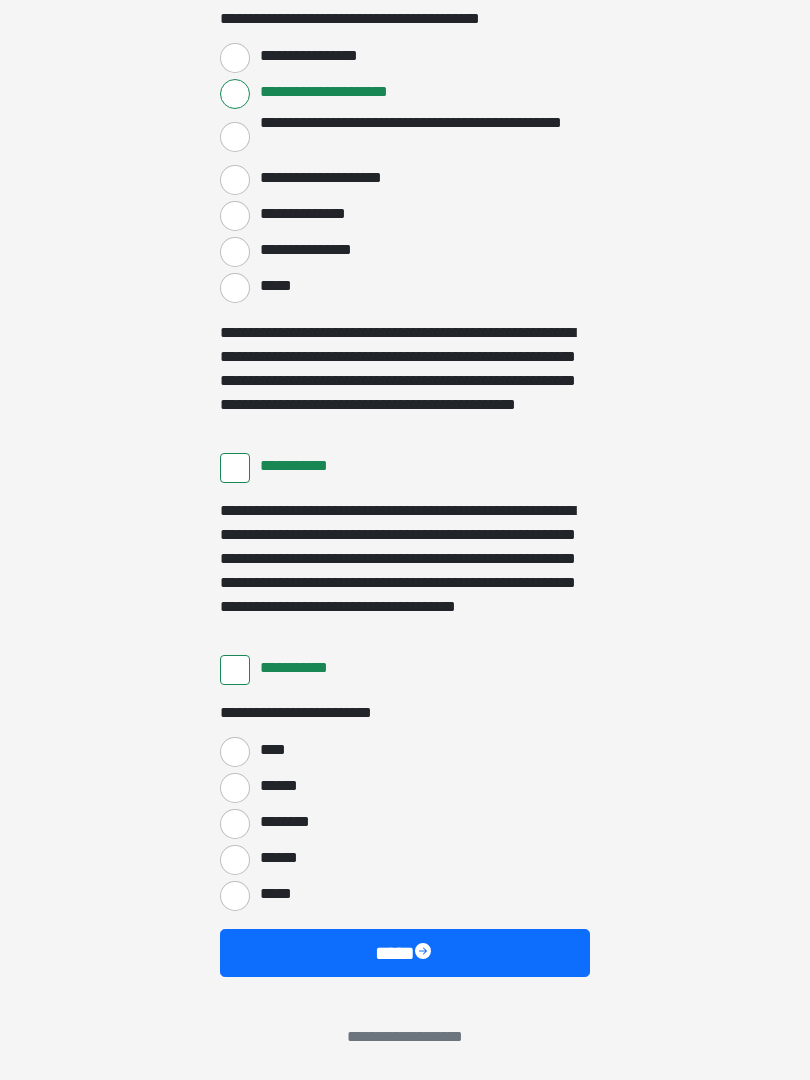 click on "****" at bounding box center [235, 752] 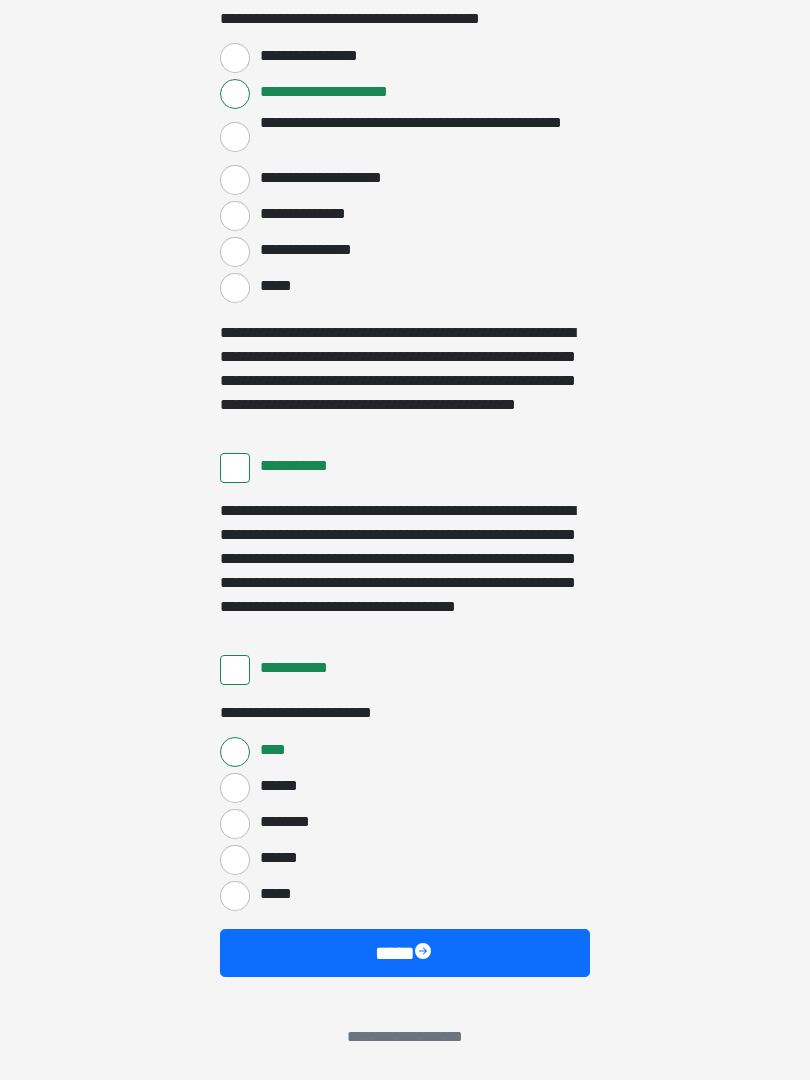 click on "****" at bounding box center [405, 953] 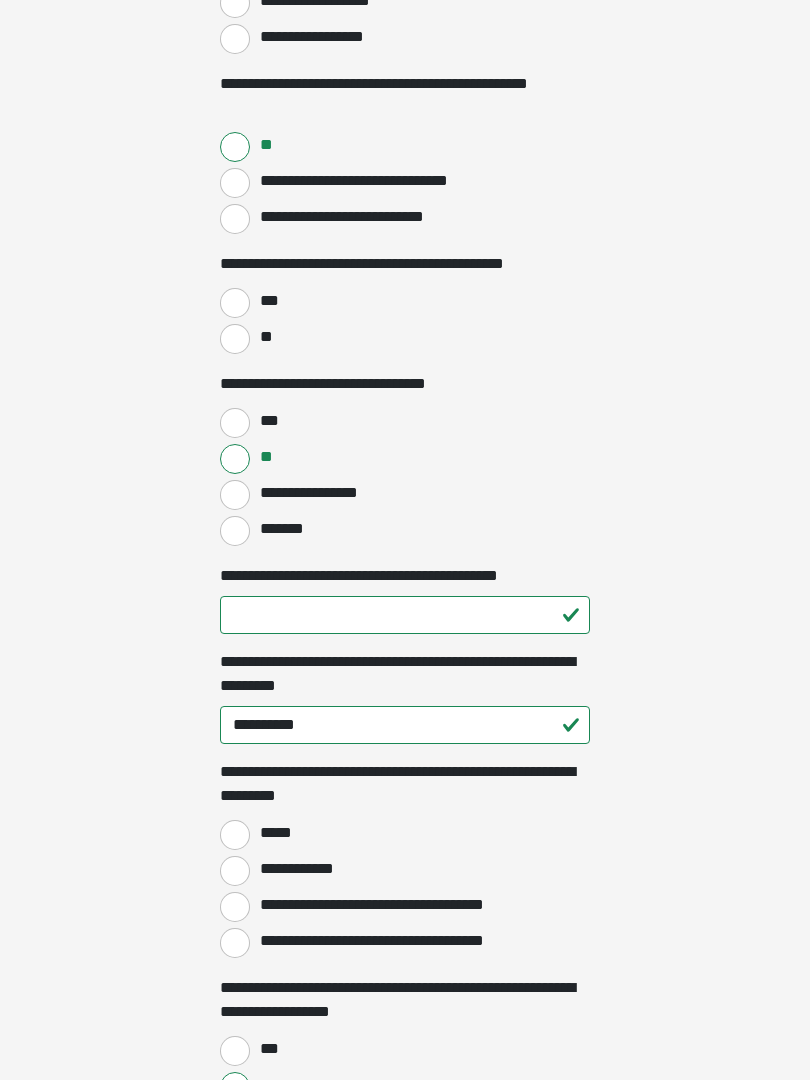 scroll, scrollTop: 1580, scrollLeft: 0, axis: vertical 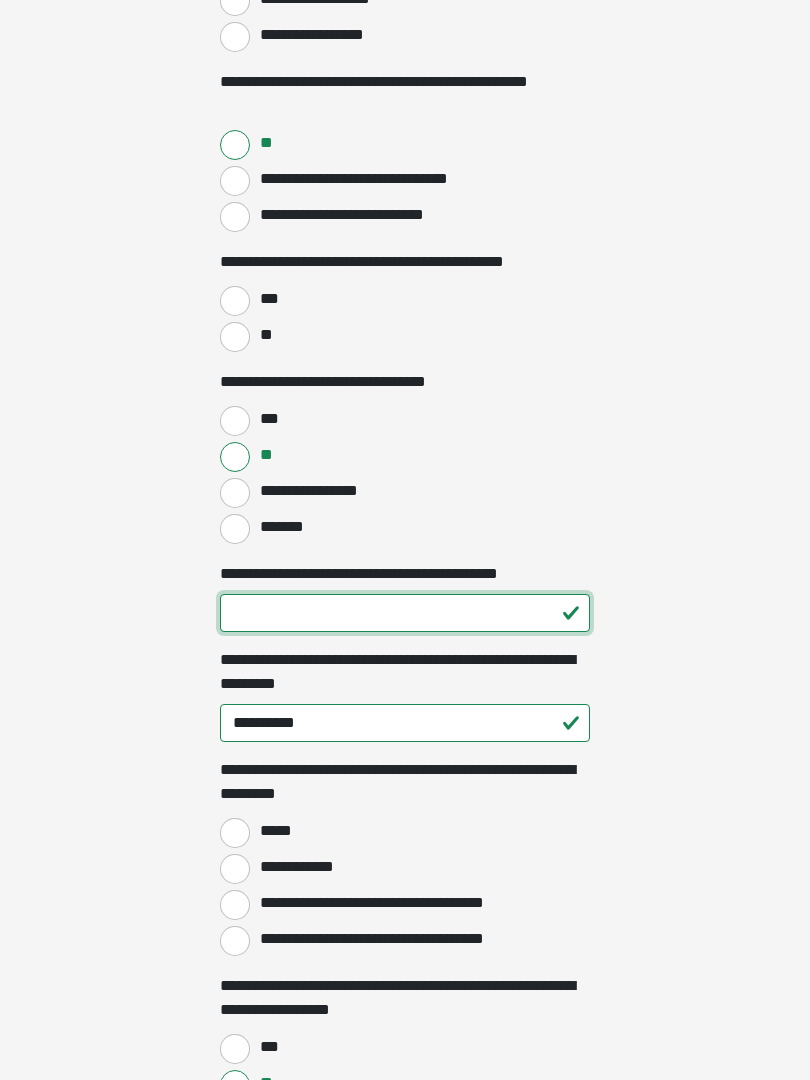 click on "**********" at bounding box center (405, 613) 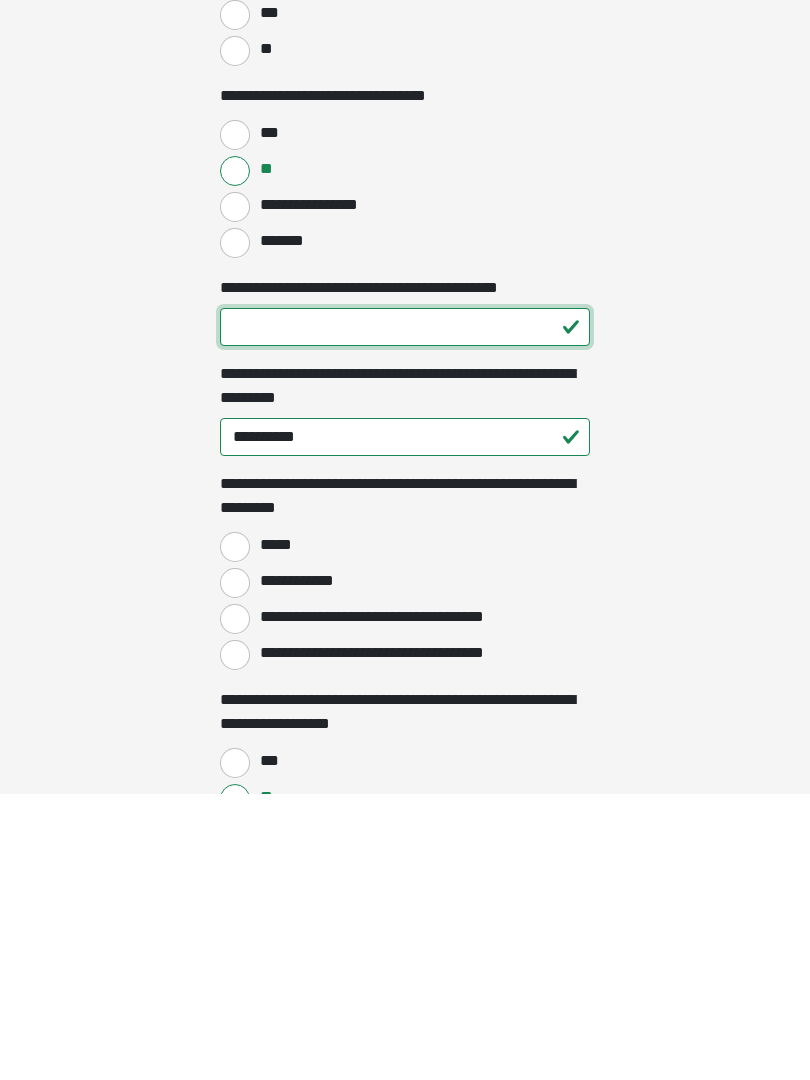 type on "**" 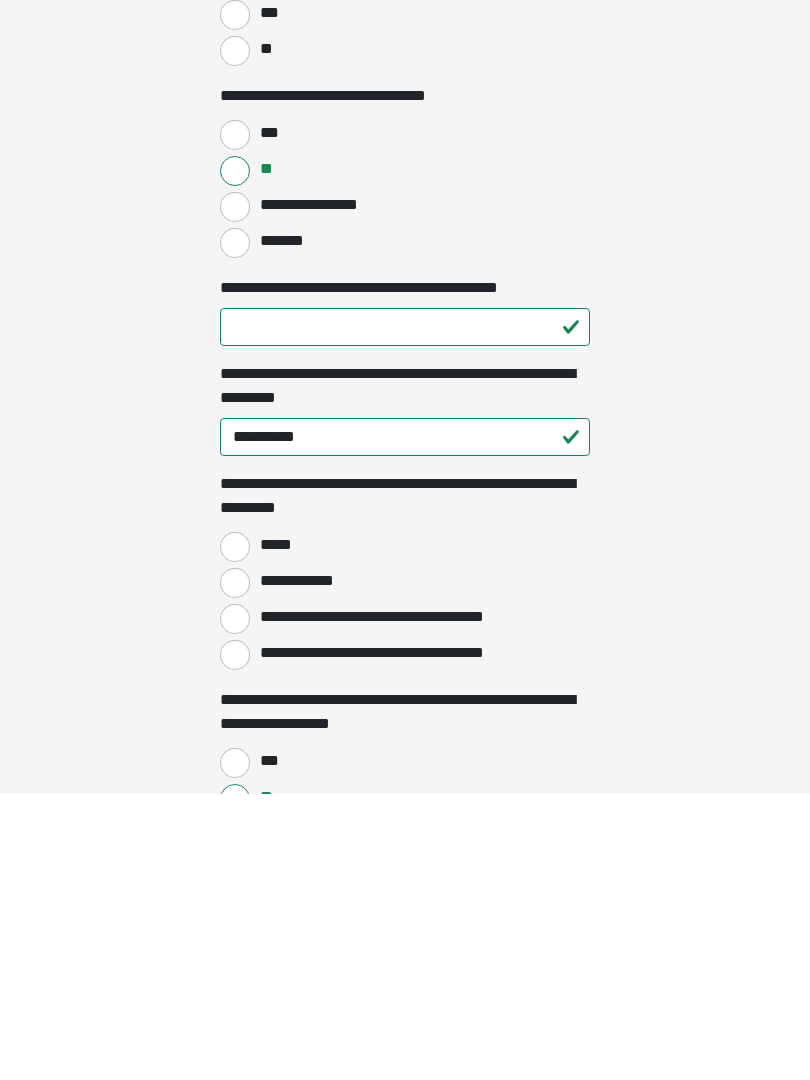 click on "**********" at bounding box center [405, -1040] 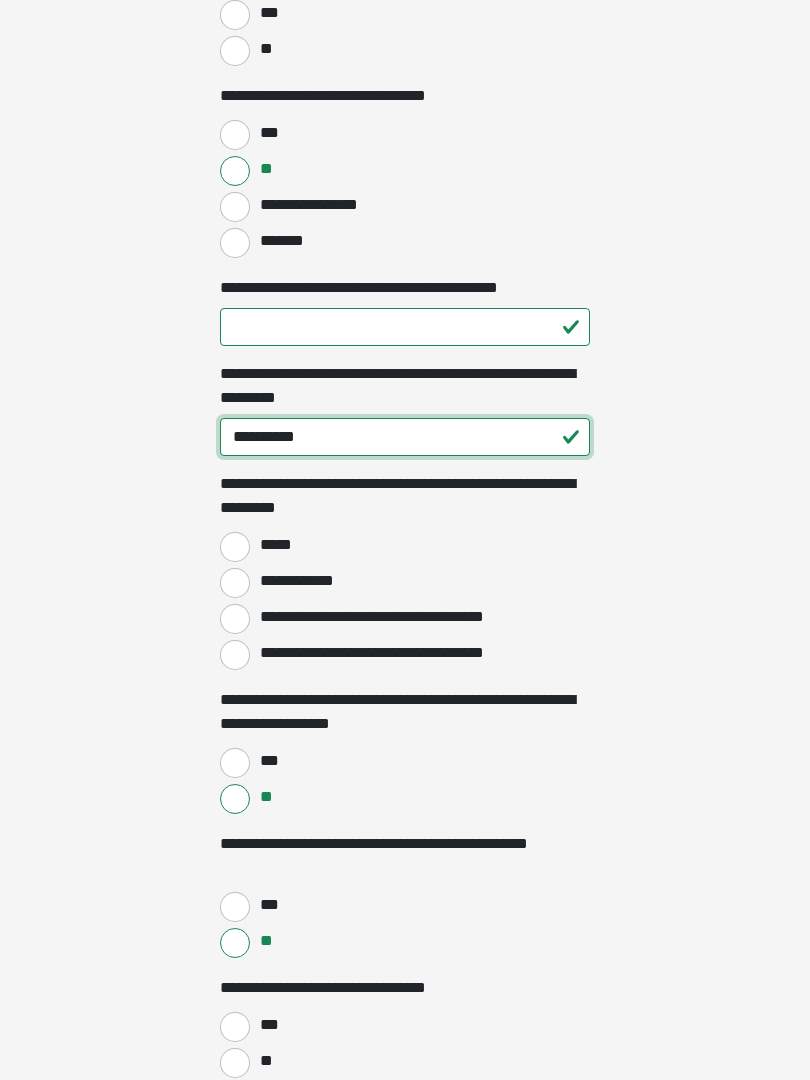 click on "**********" at bounding box center (405, 437) 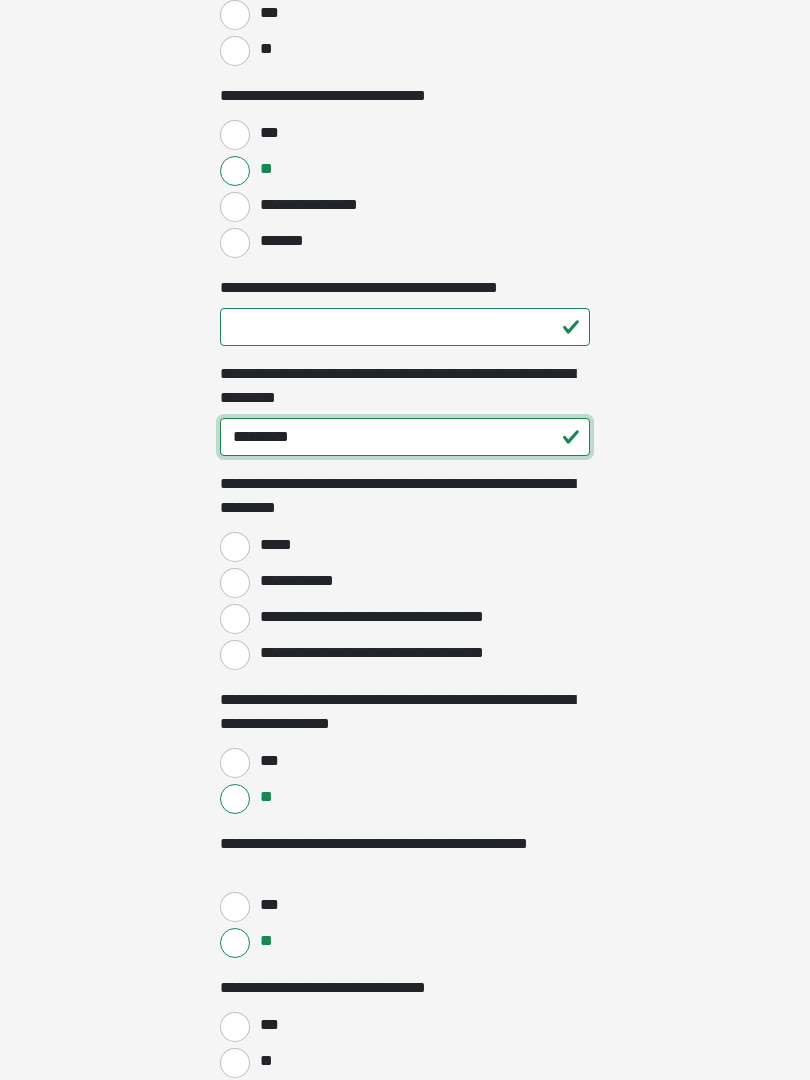 click on "*********" at bounding box center [405, 437] 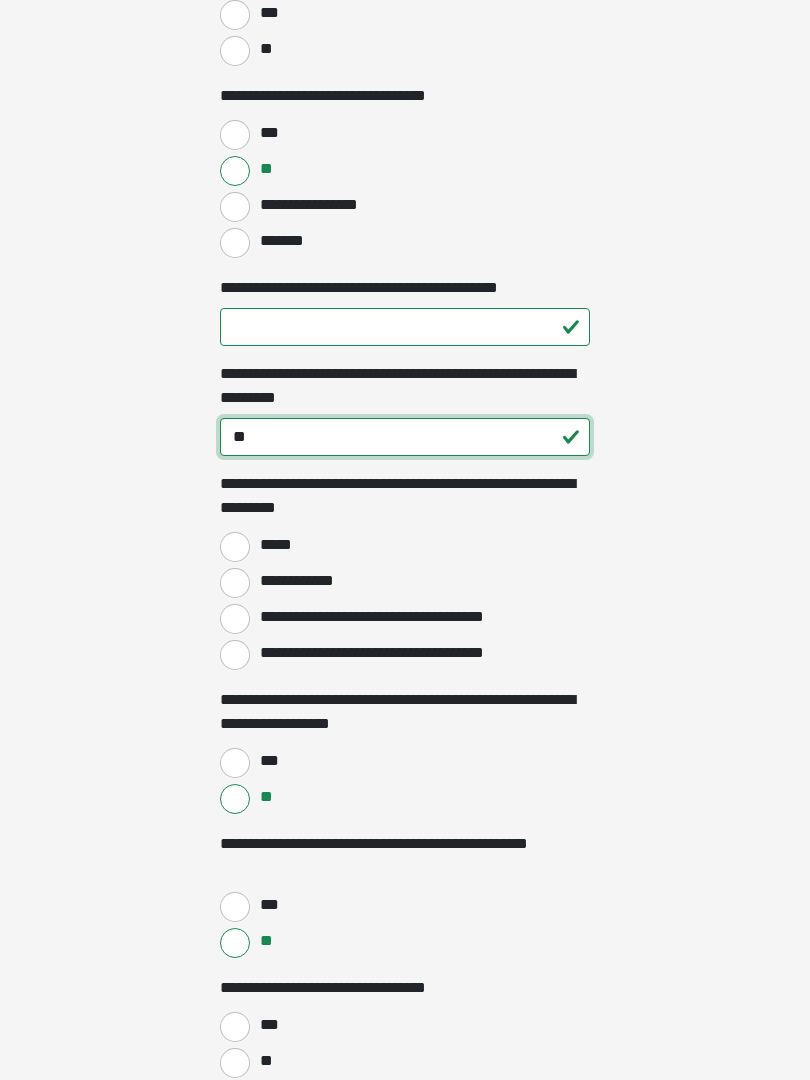 type on "*" 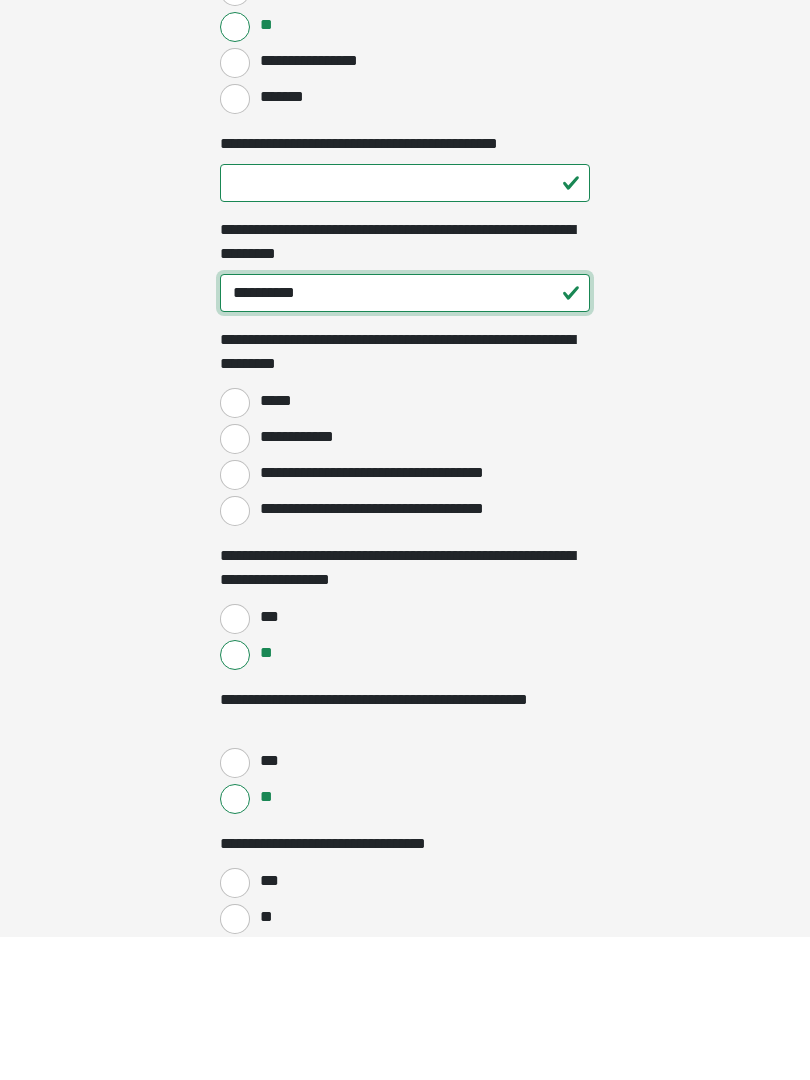 type on "**********" 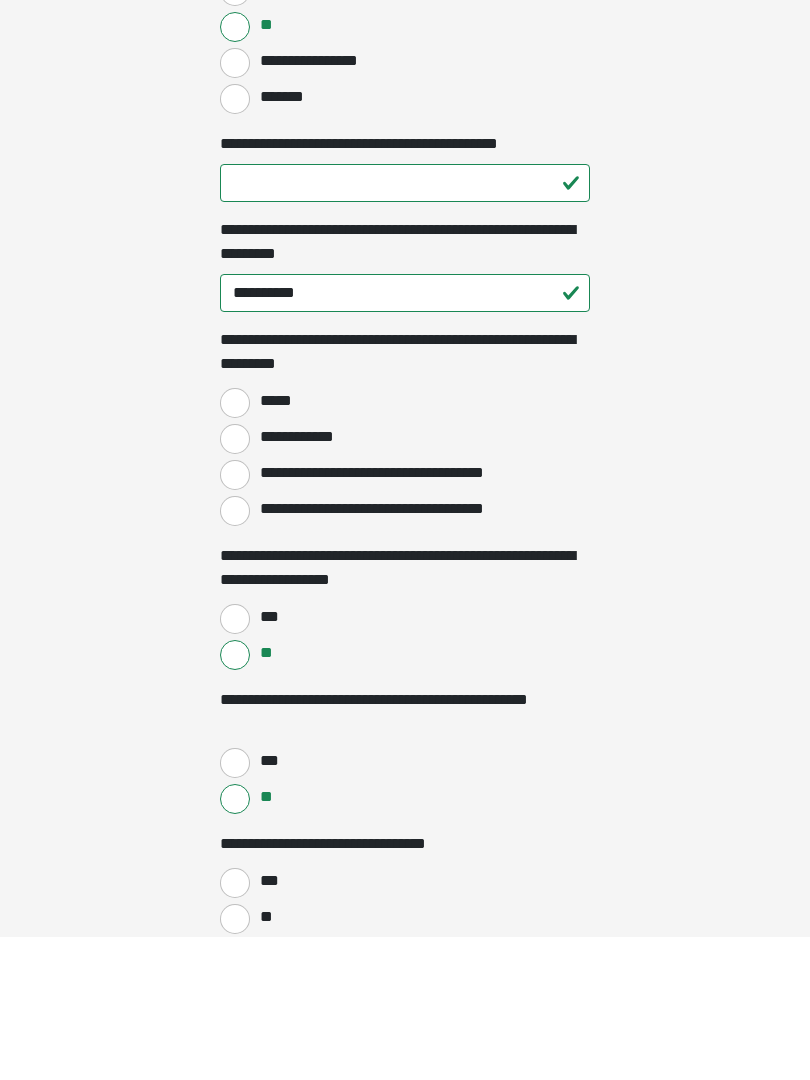 click on "*****" at bounding box center (235, 547) 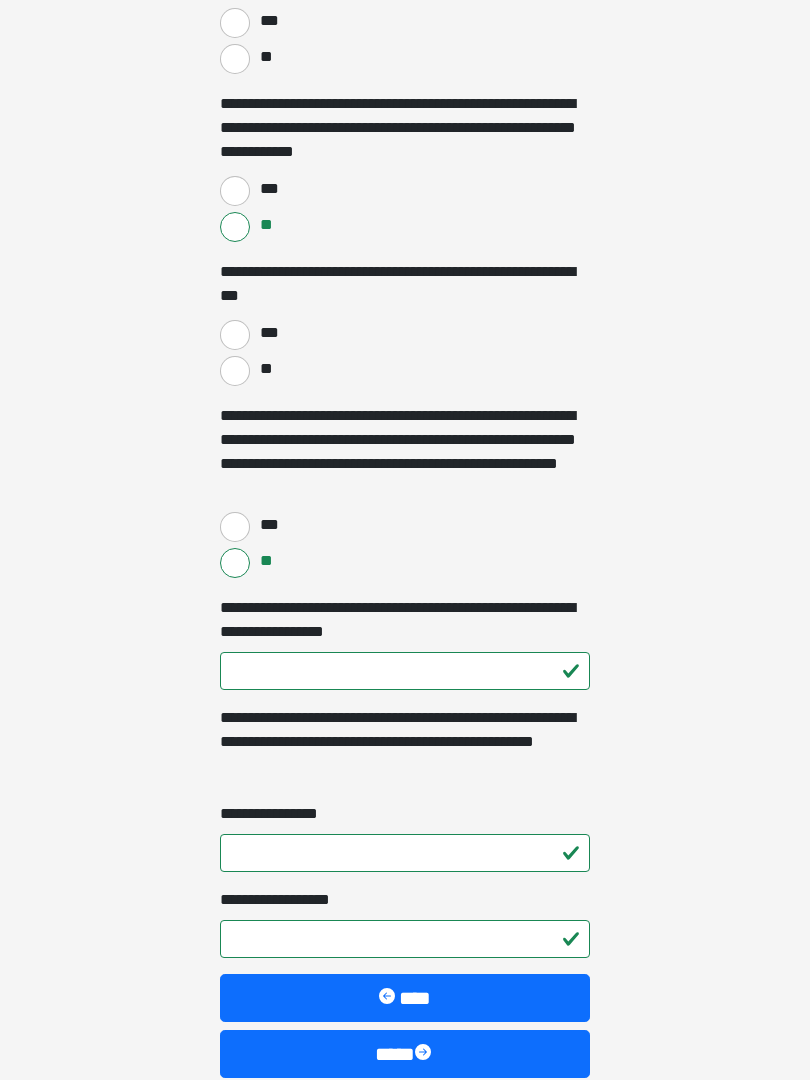 scroll, scrollTop: 2886, scrollLeft: 0, axis: vertical 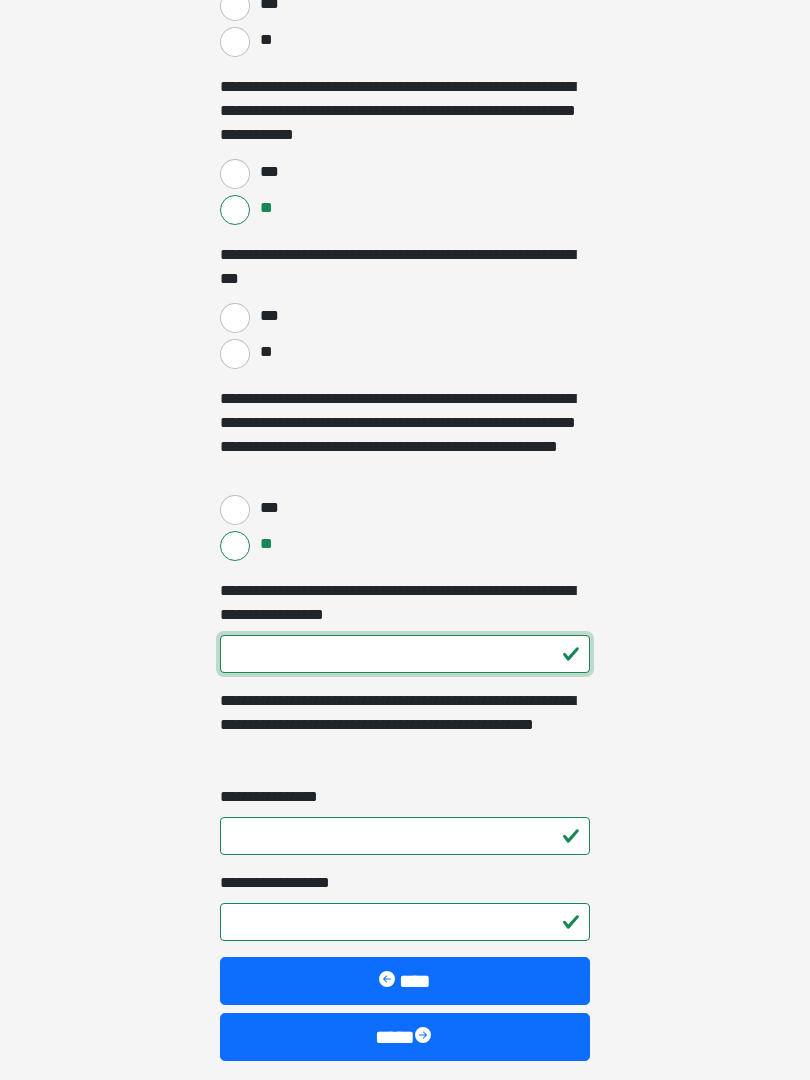 click on "**********" at bounding box center [405, 655] 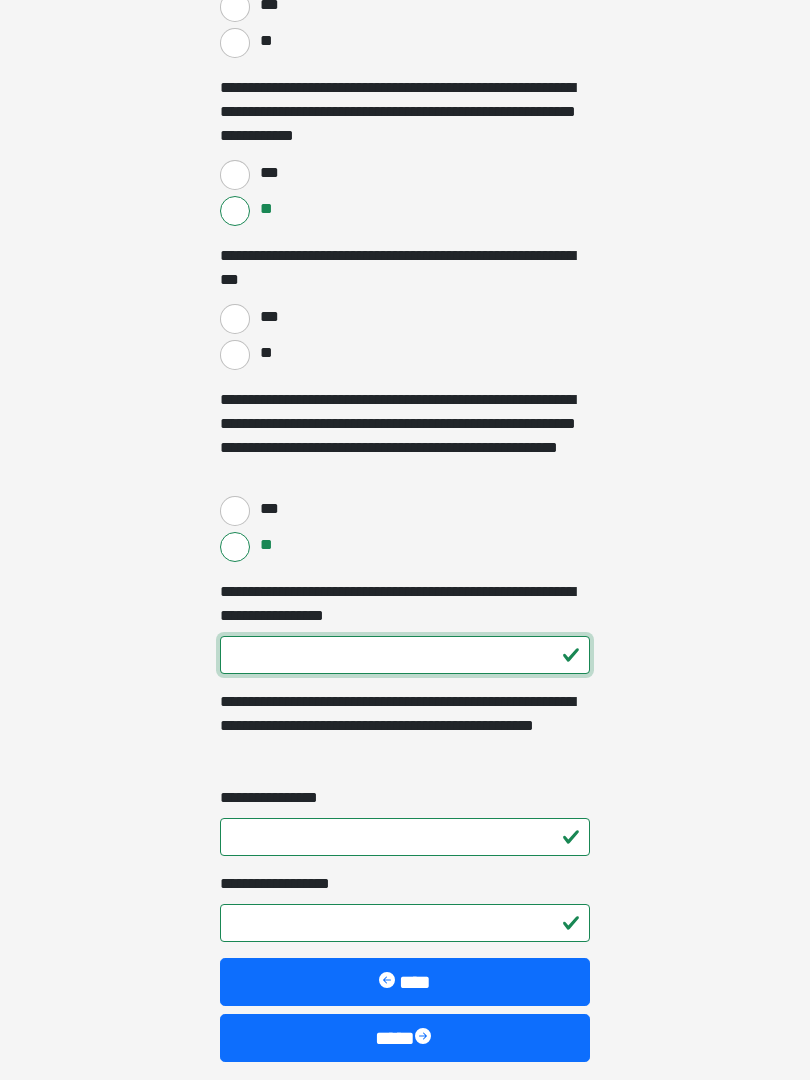 type on "**" 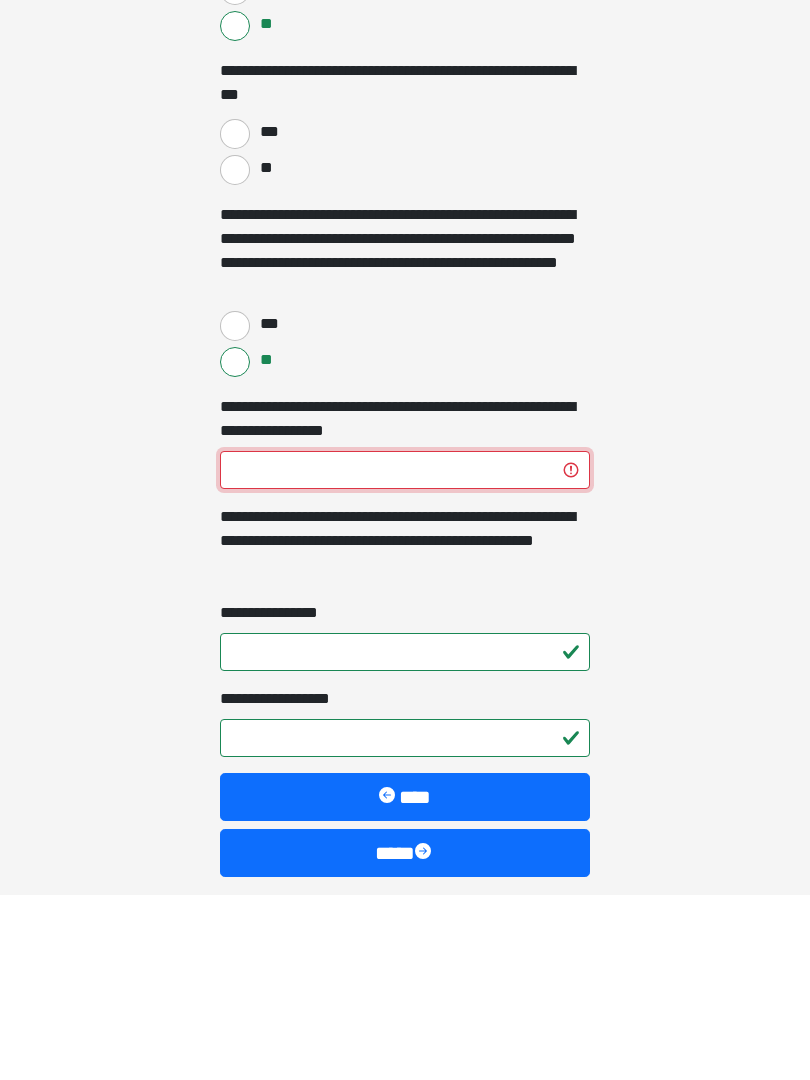 click on "**********" at bounding box center (405, 655) 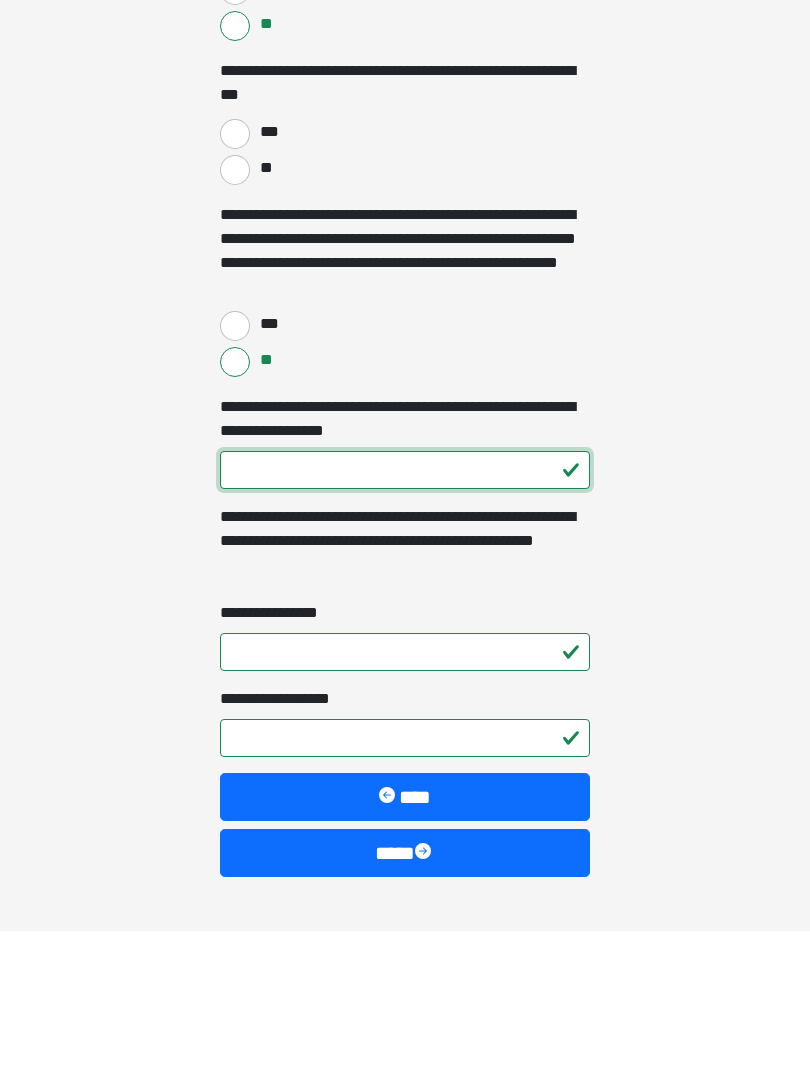scroll, scrollTop: 2922, scrollLeft: 0, axis: vertical 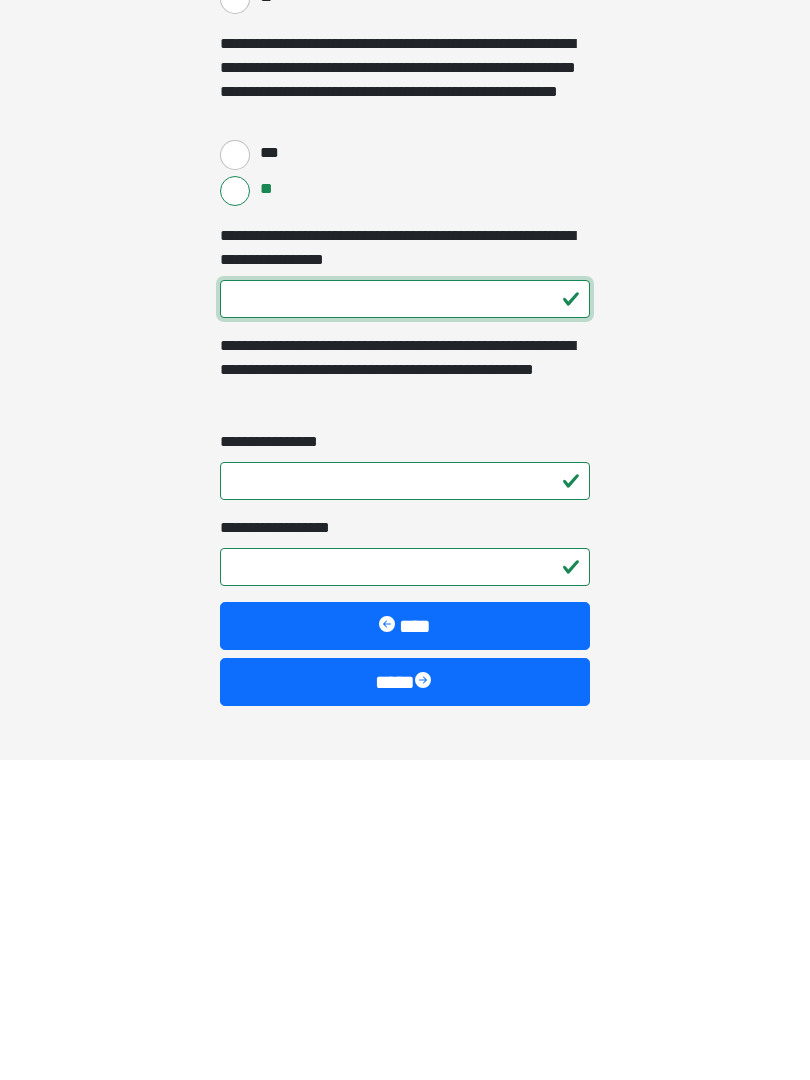 type on "**" 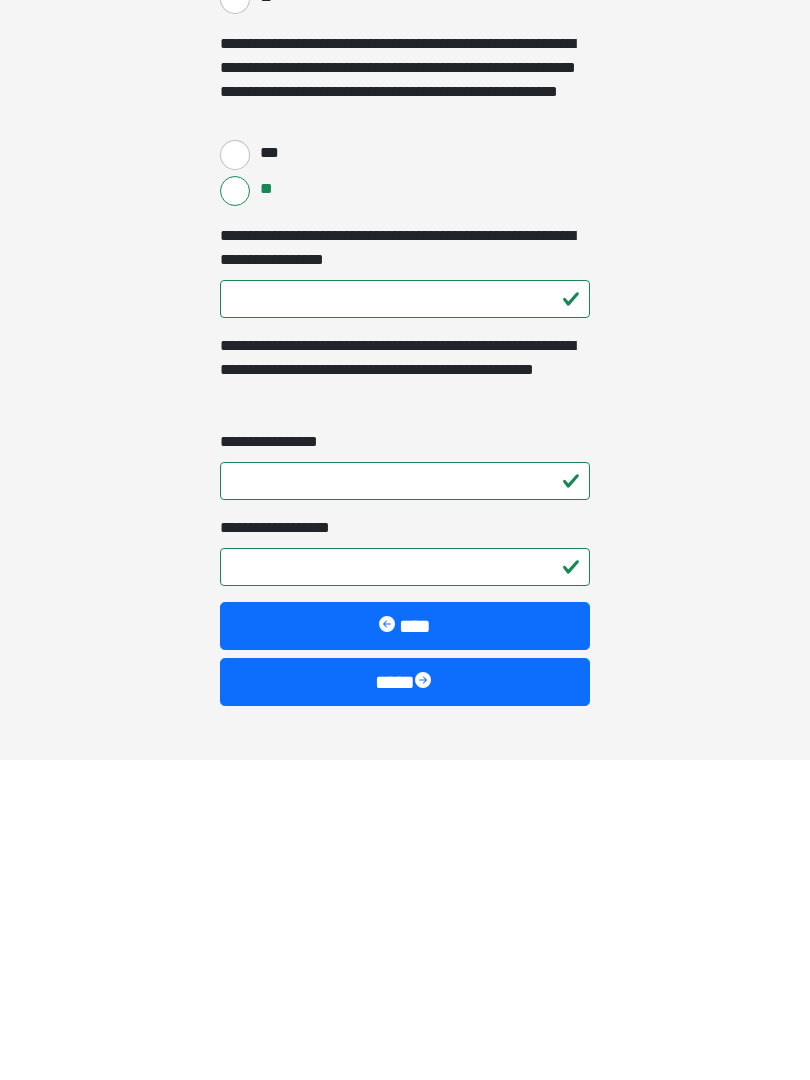 click on "**********" at bounding box center (405, 801) 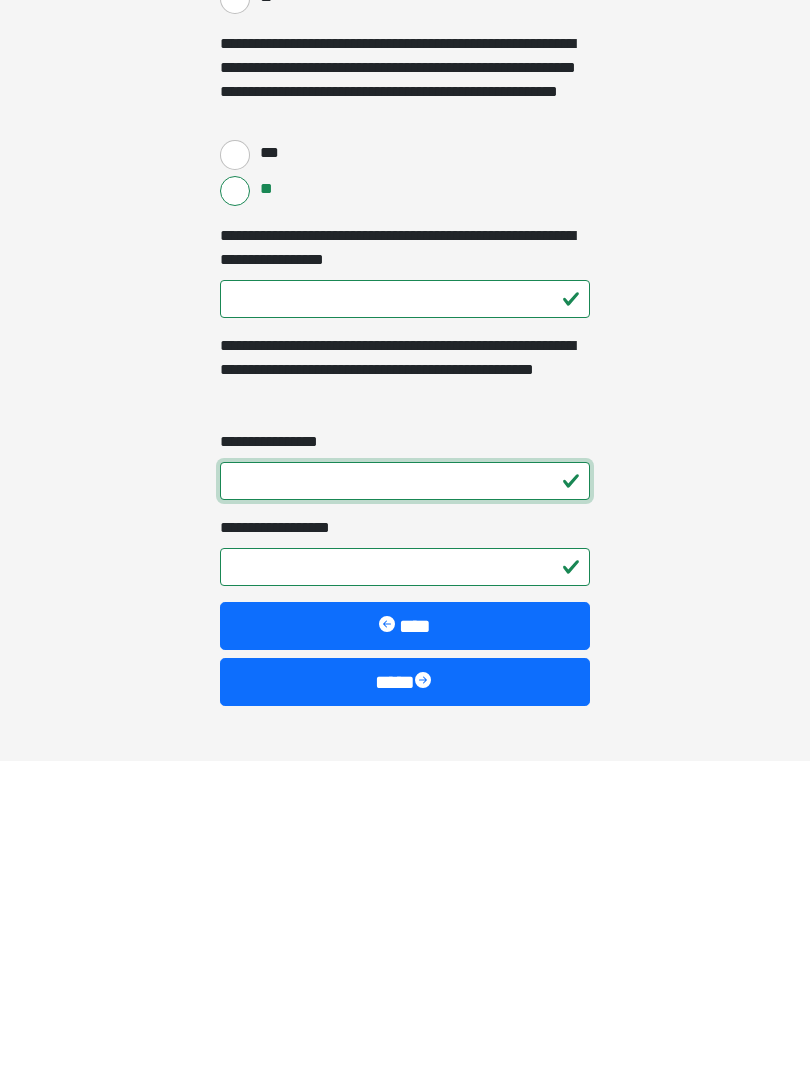 type on "*" 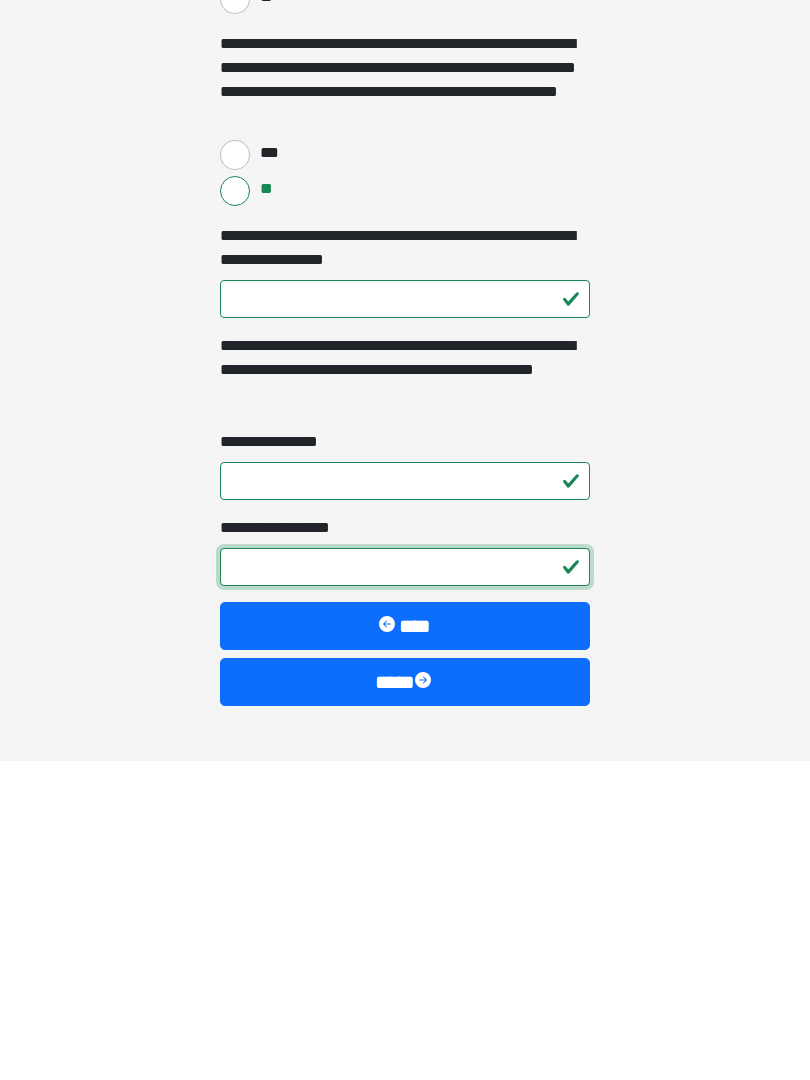 click on "**********" at bounding box center (405, 887) 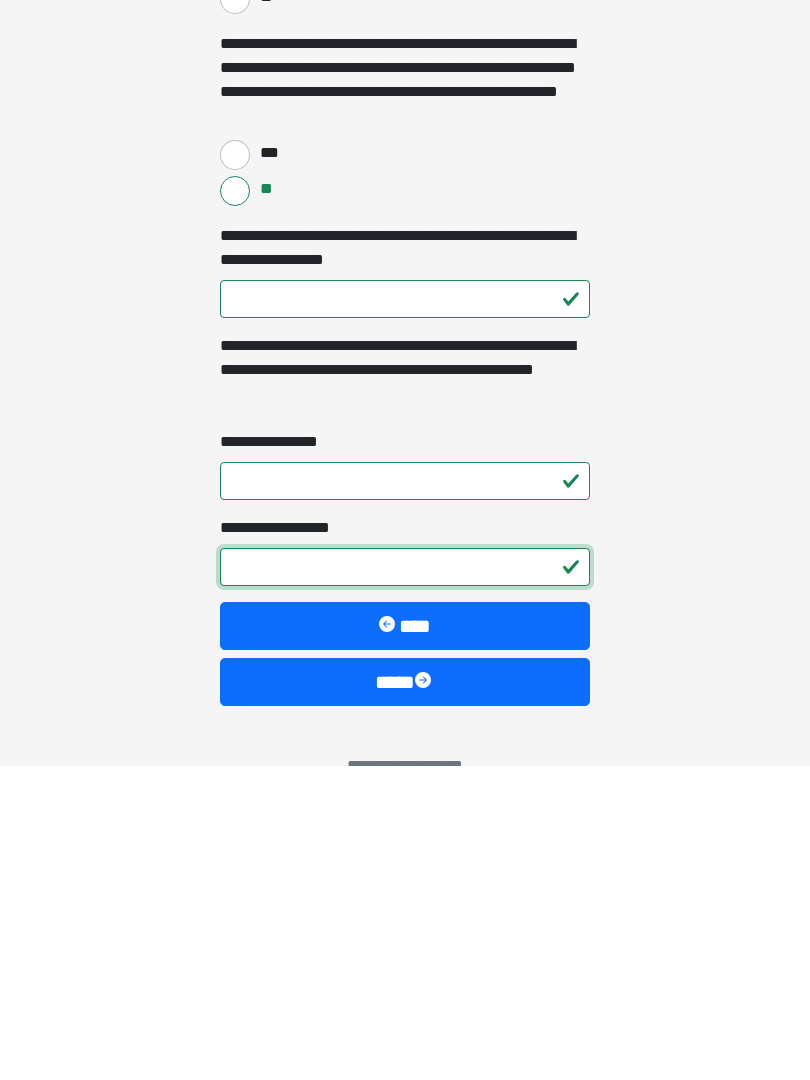 scroll, scrollTop: 2971, scrollLeft: 0, axis: vertical 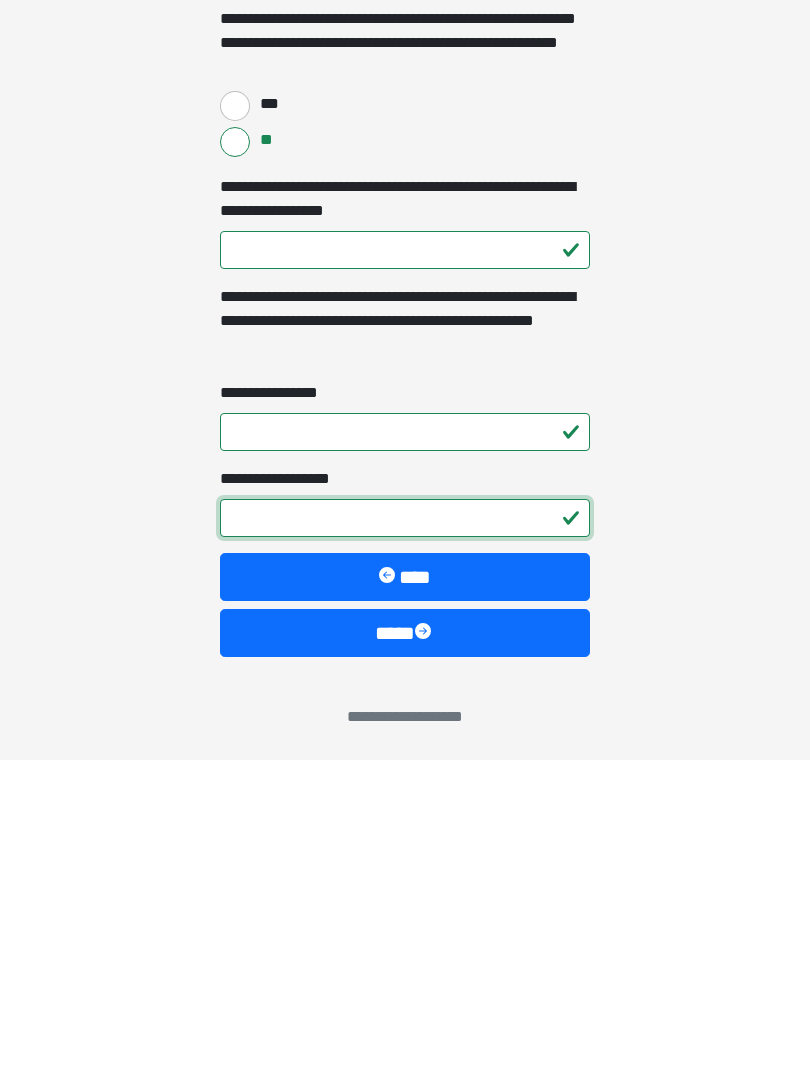type on "**" 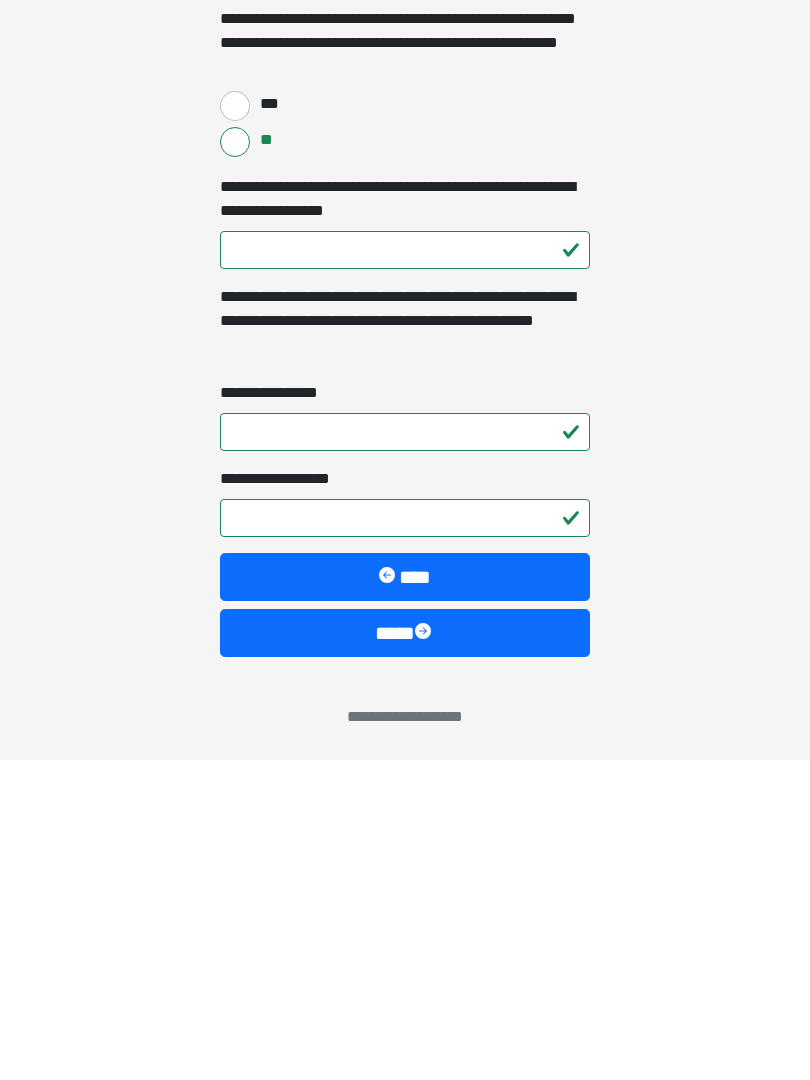 click on "****" at bounding box center [405, 953] 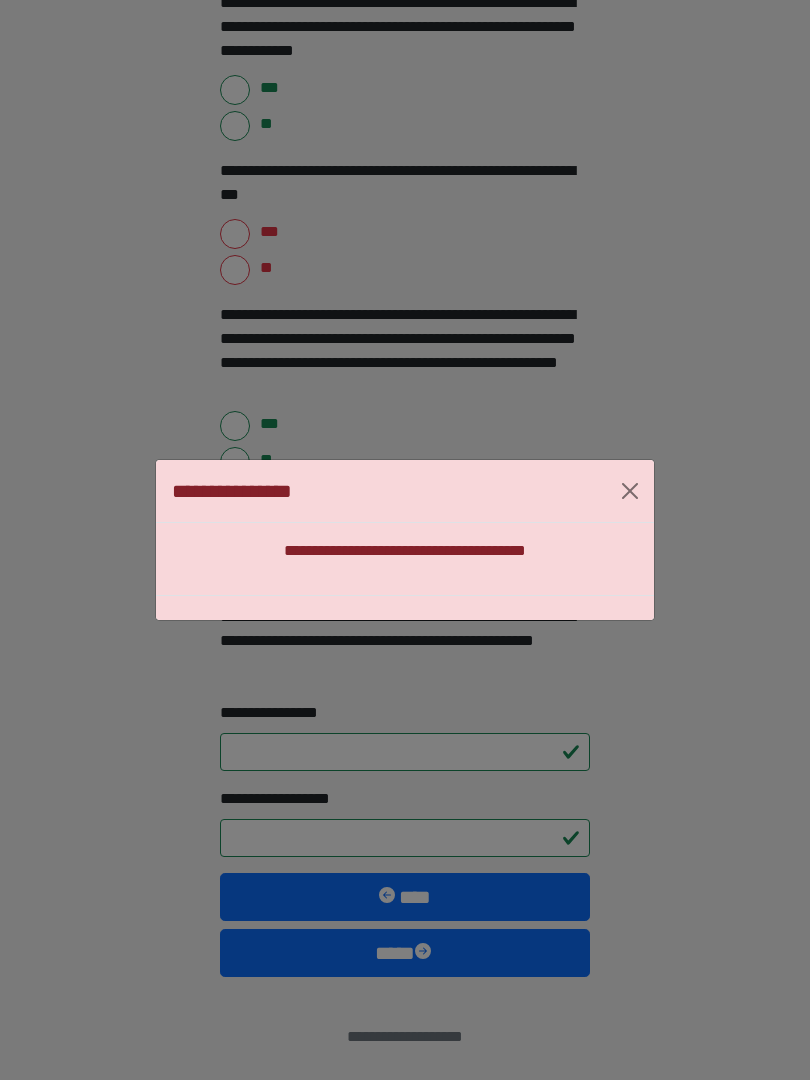 click at bounding box center (630, 491) 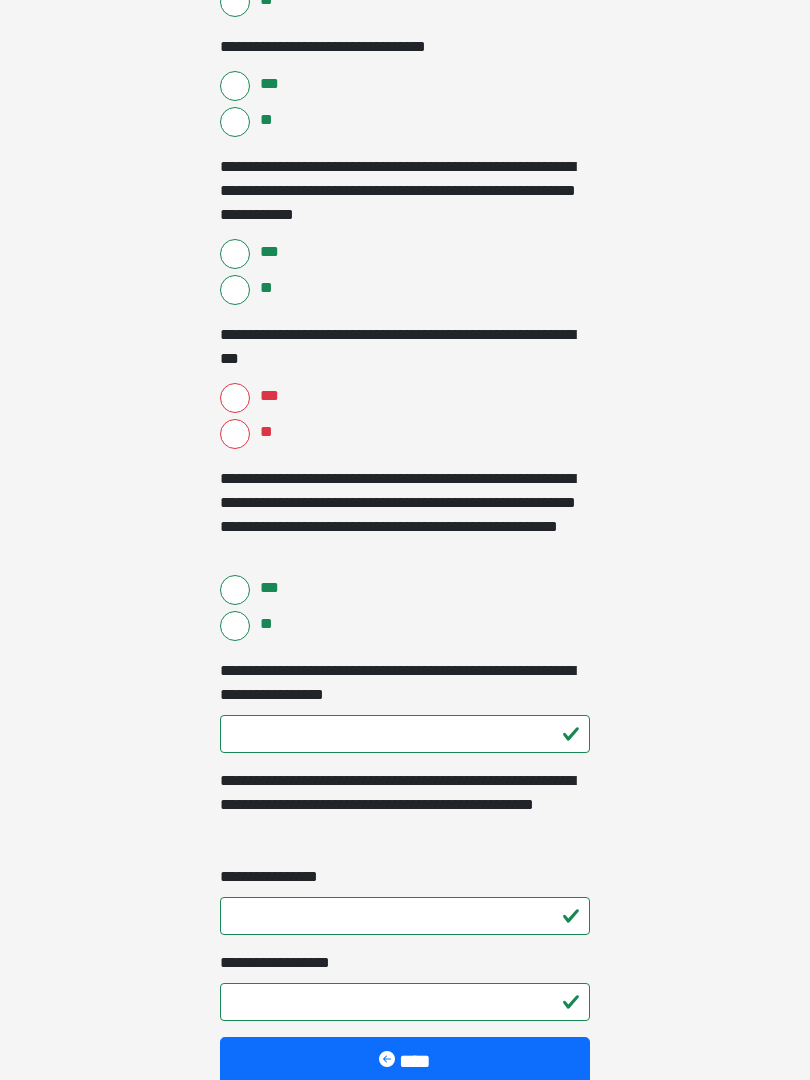 scroll, scrollTop: 2796, scrollLeft: 0, axis: vertical 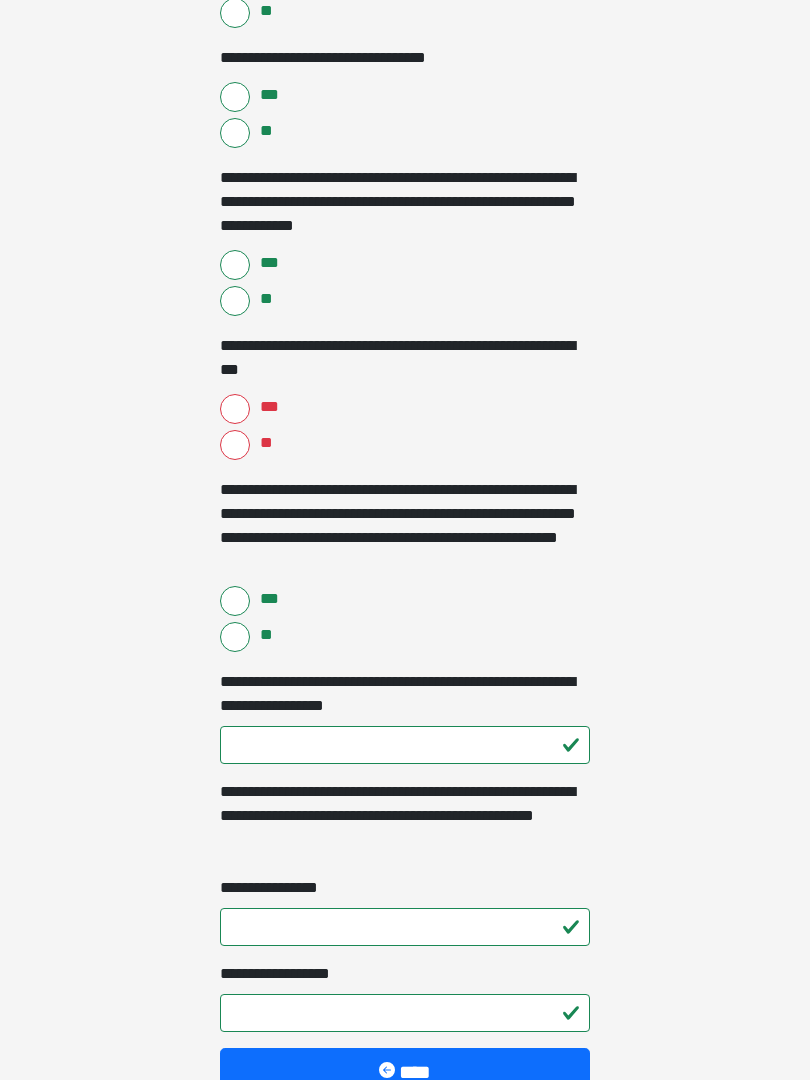 click on "**" at bounding box center (235, 445) 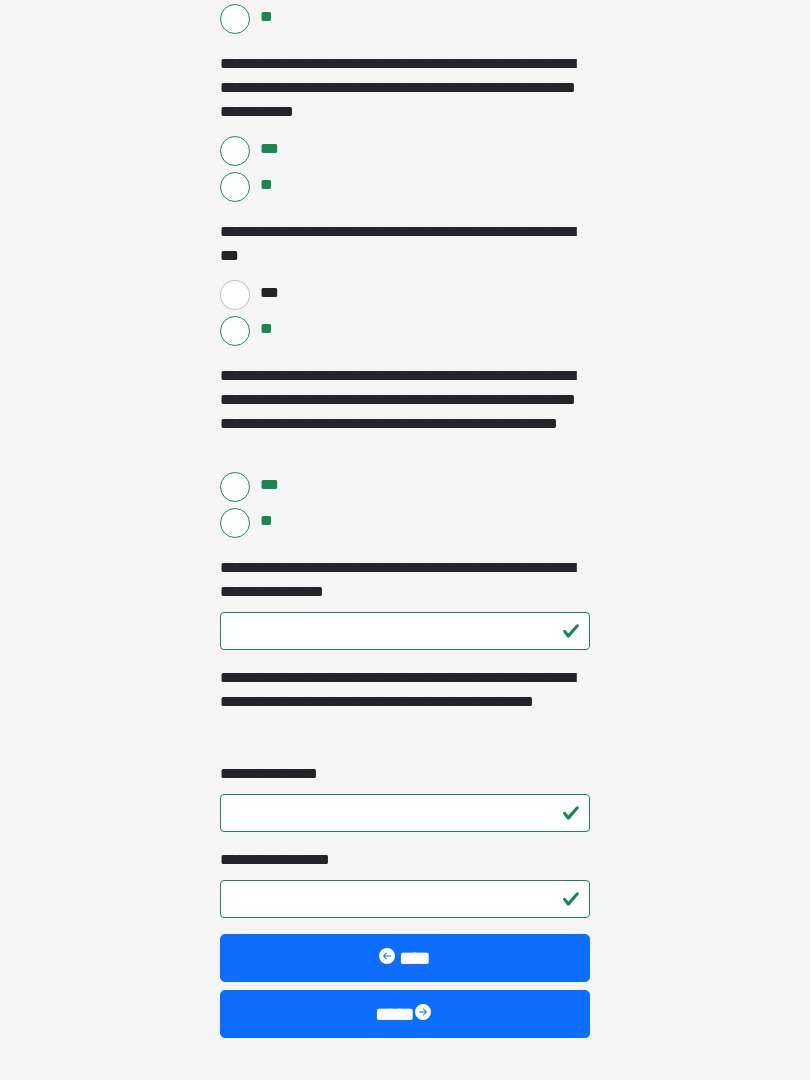 scroll, scrollTop: 2971, scrollLeft: 0, axis: vertical 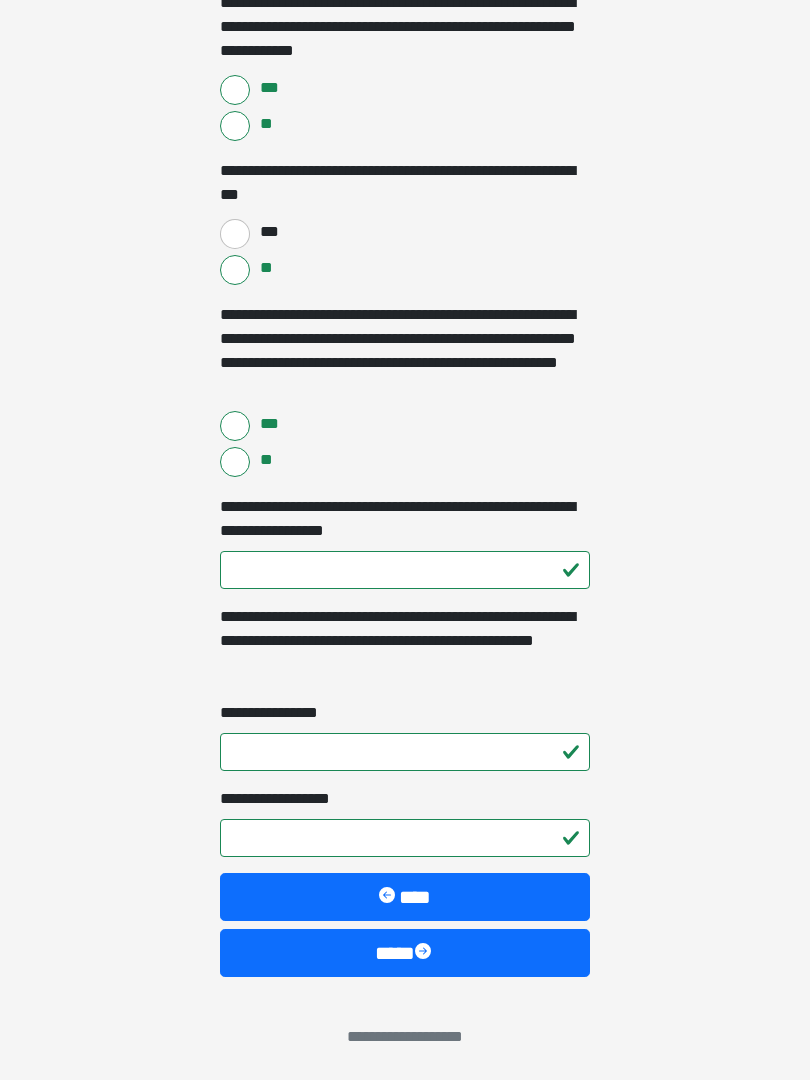 click on "****" at bounding box center [405, 953] 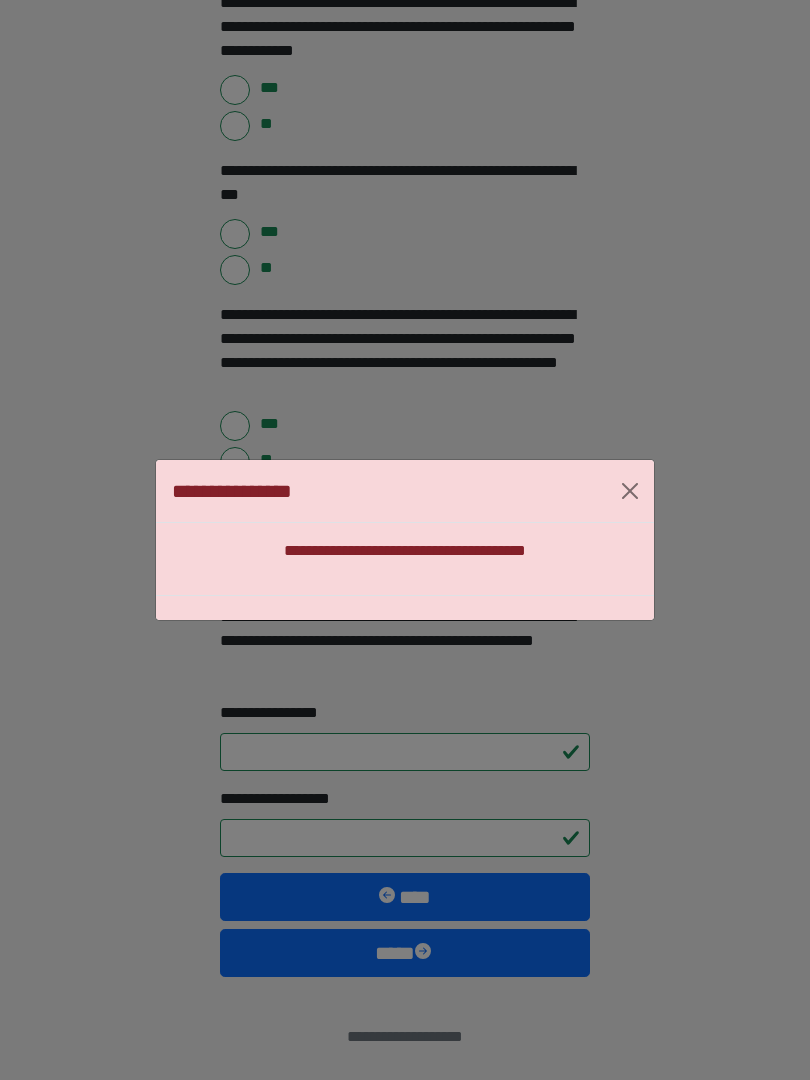 click at bounding box center [630, 491] 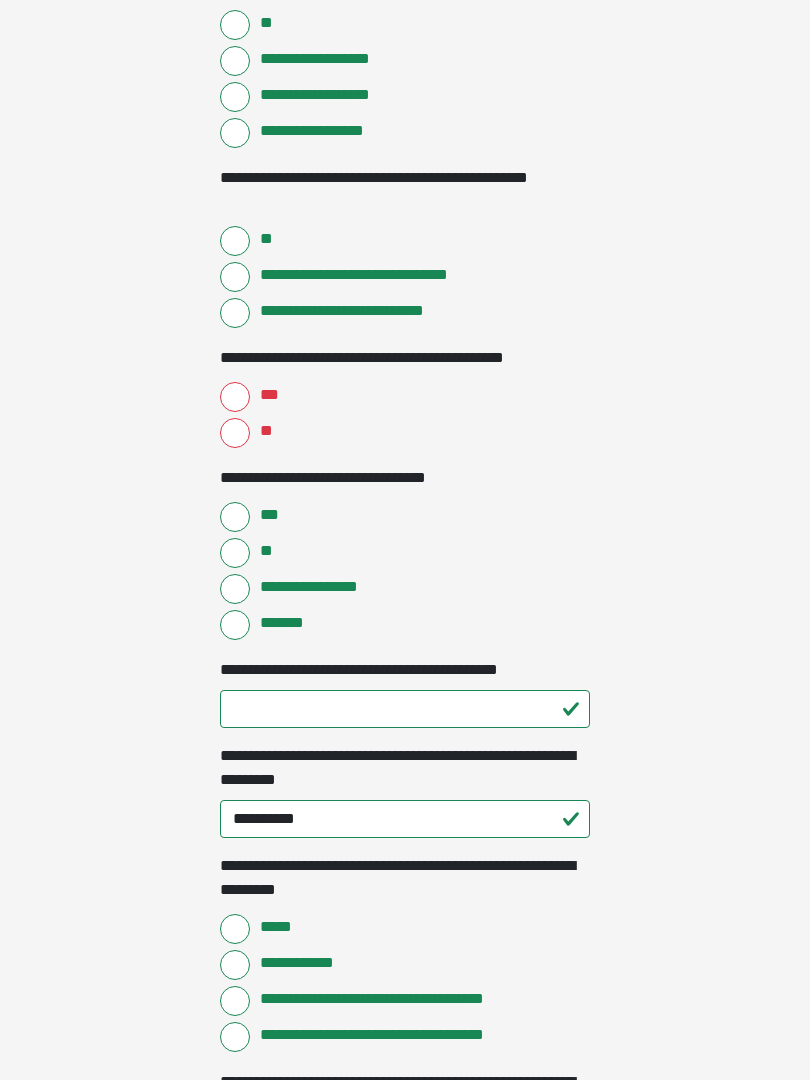 scroll, scrollTop: 1459, scrollLeft: 0, axis: vertical 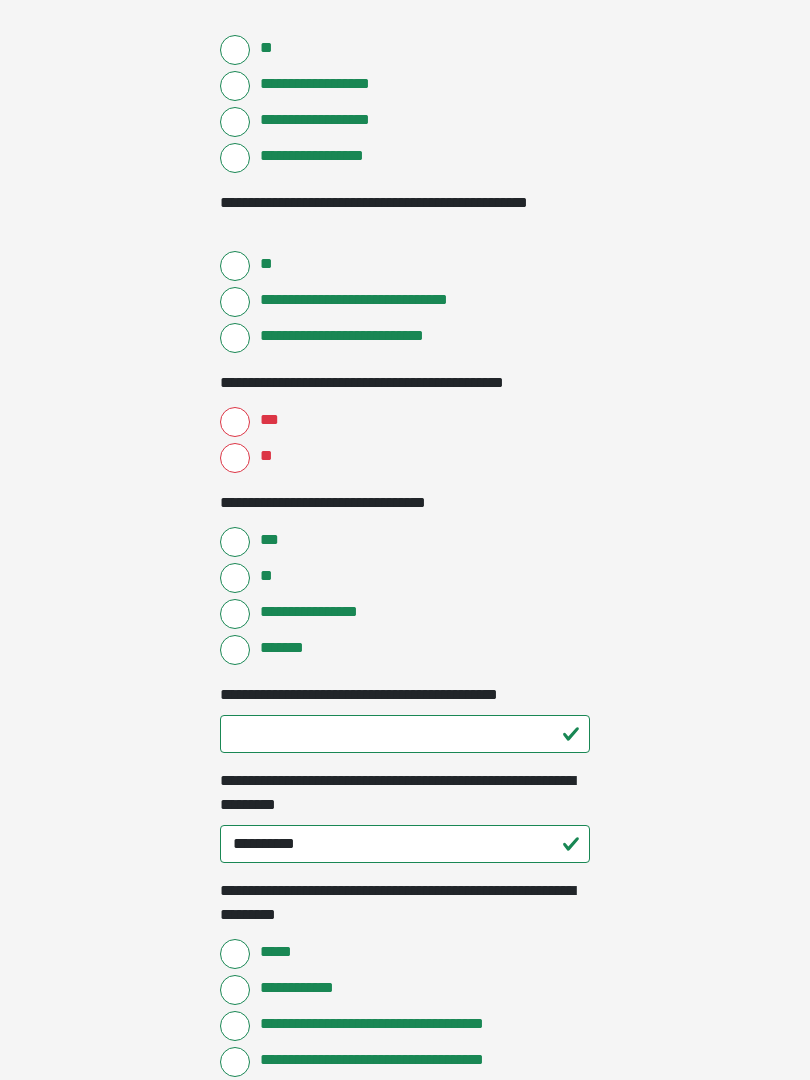 click on "**" at bounding box center (235, 458) 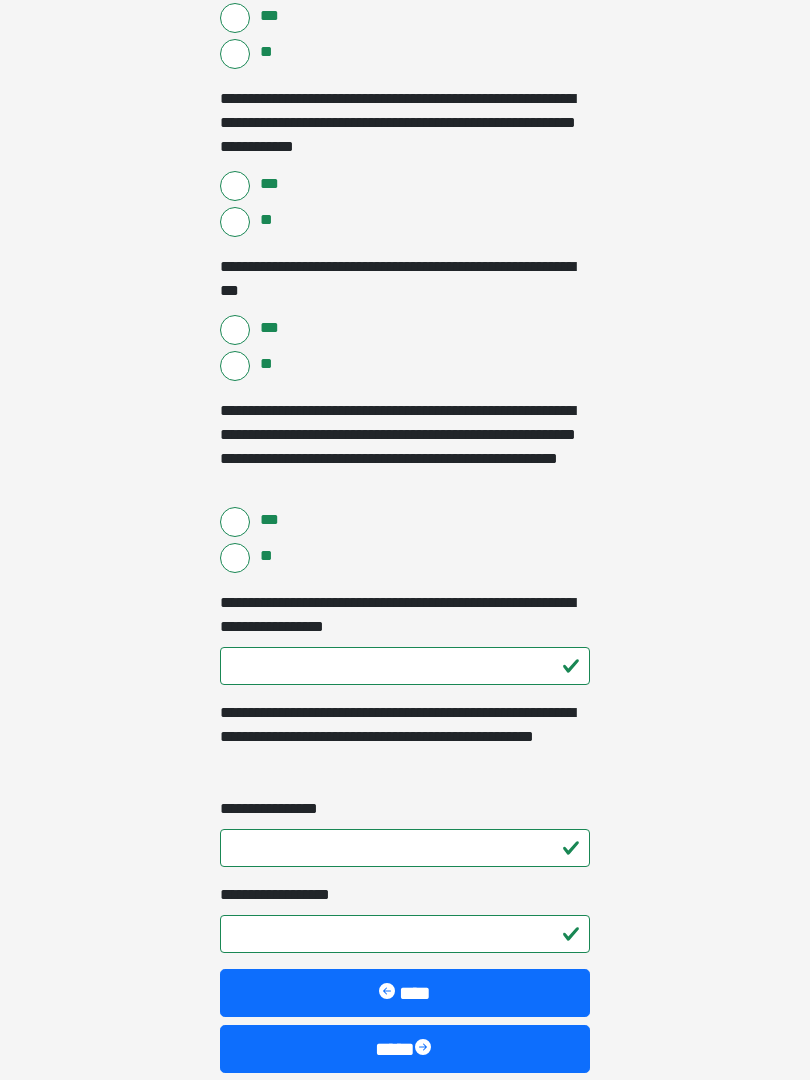 scroll, scrollTop: 2971, scrollLeft: 0, axis: vertical 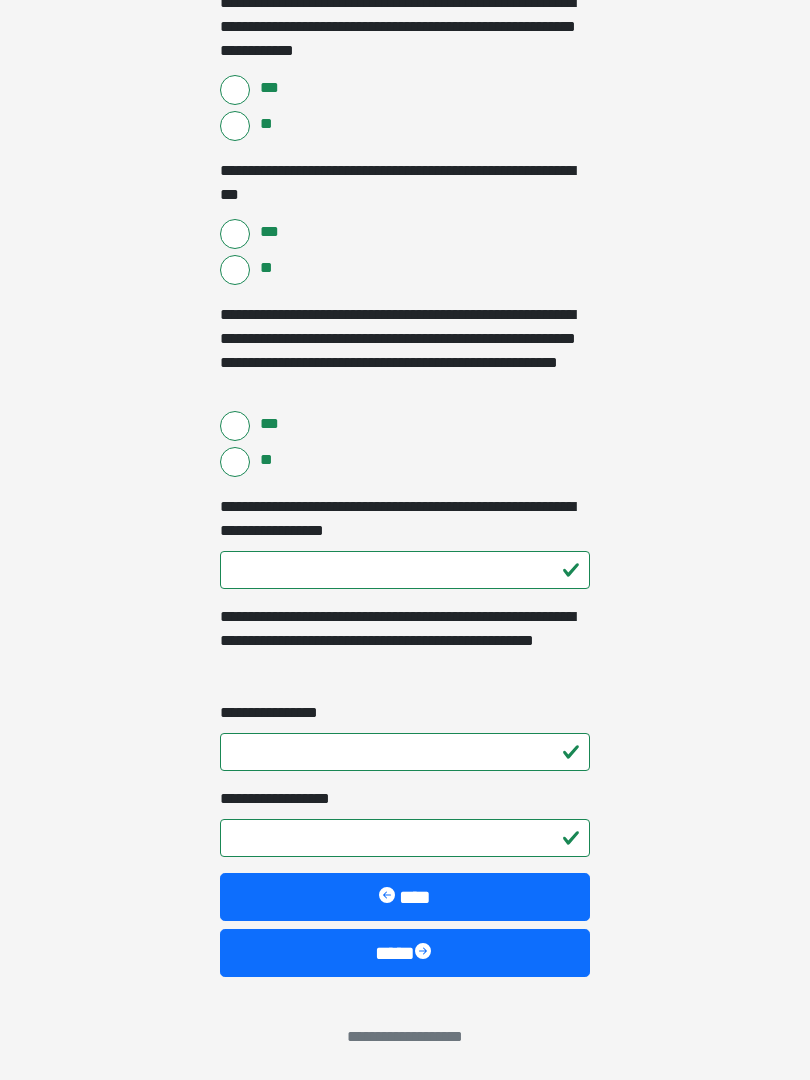 click at bounding box center [425, 953] 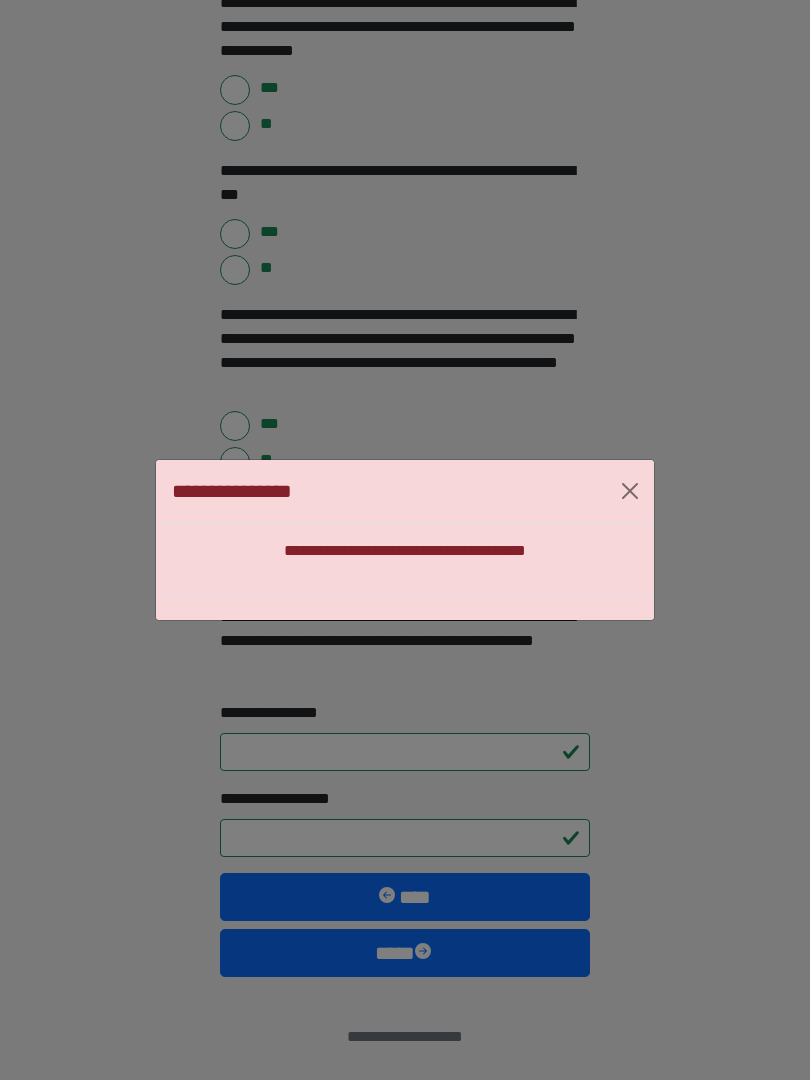 click at bounding box center [630, 491] 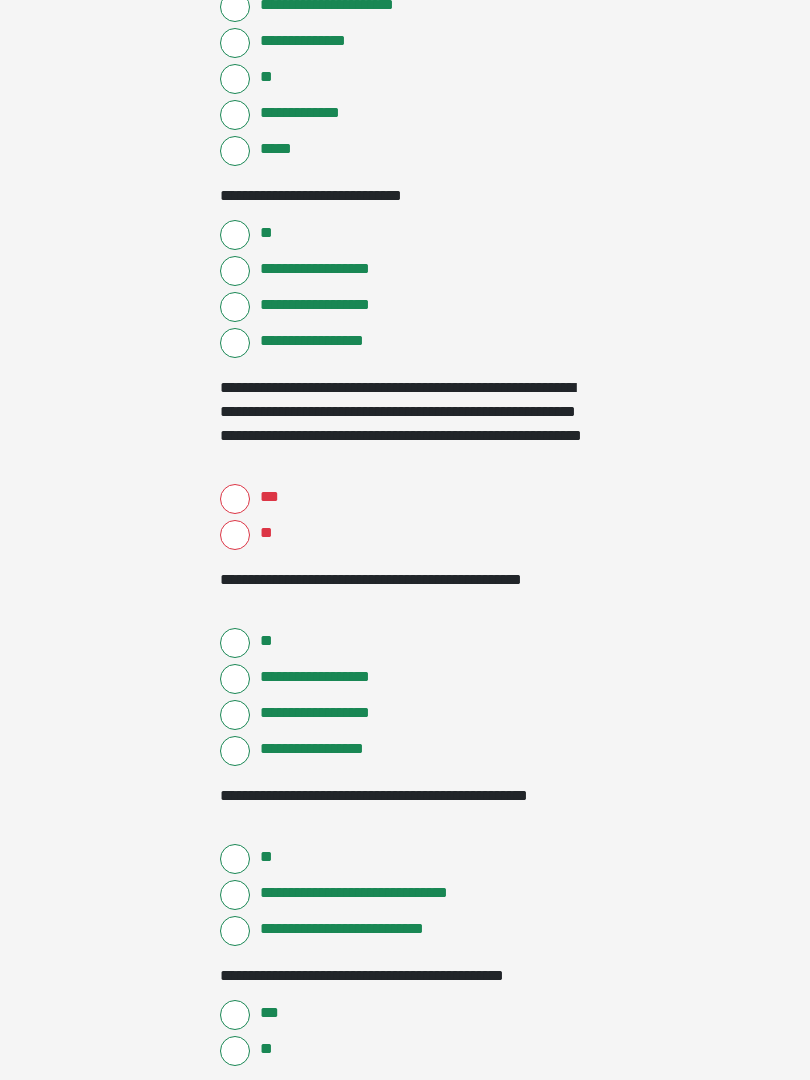 scroll, scrollTop: 863, scrollLeft: 0, axis: vertical 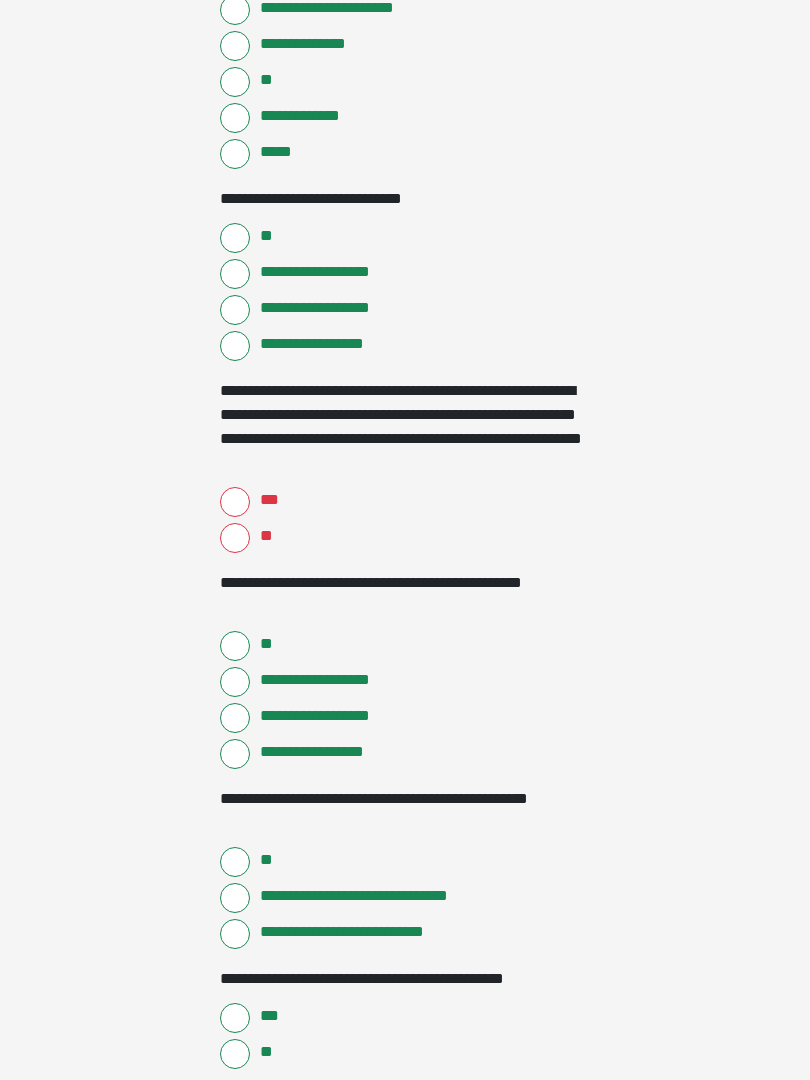 click on "***" at bounding box center [235, 502] 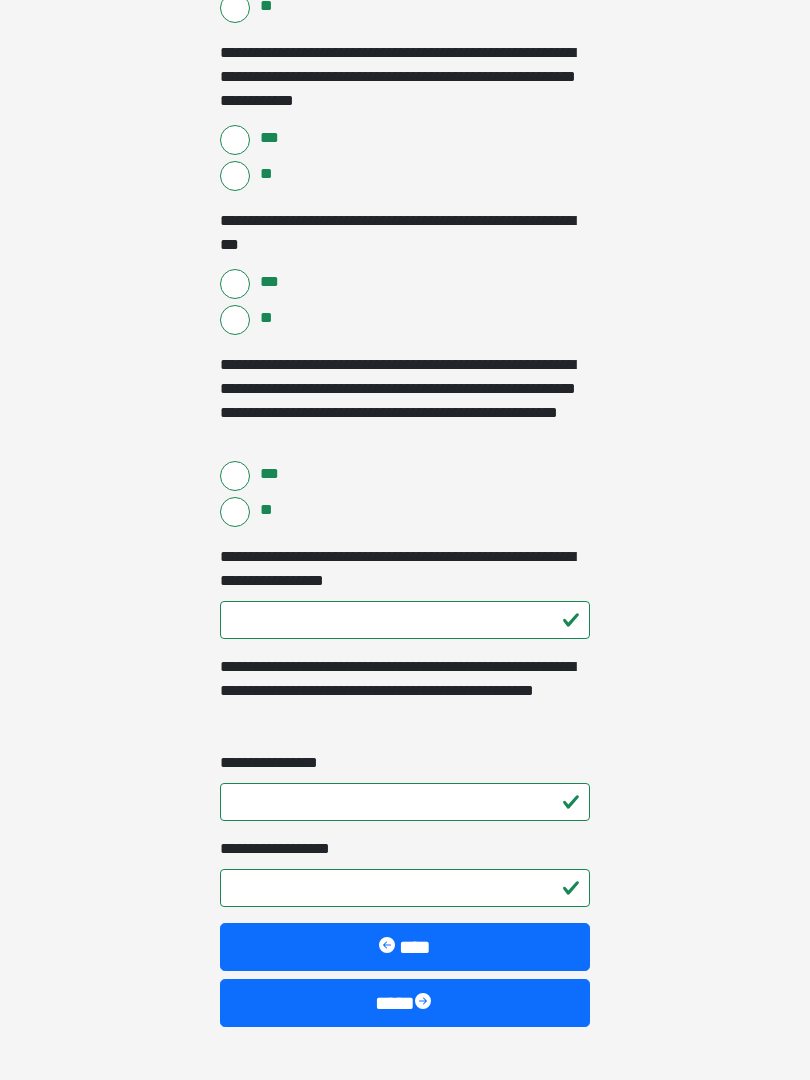 scroll, scrollTop: 2971, scrollLeft: 0, axis: vertical 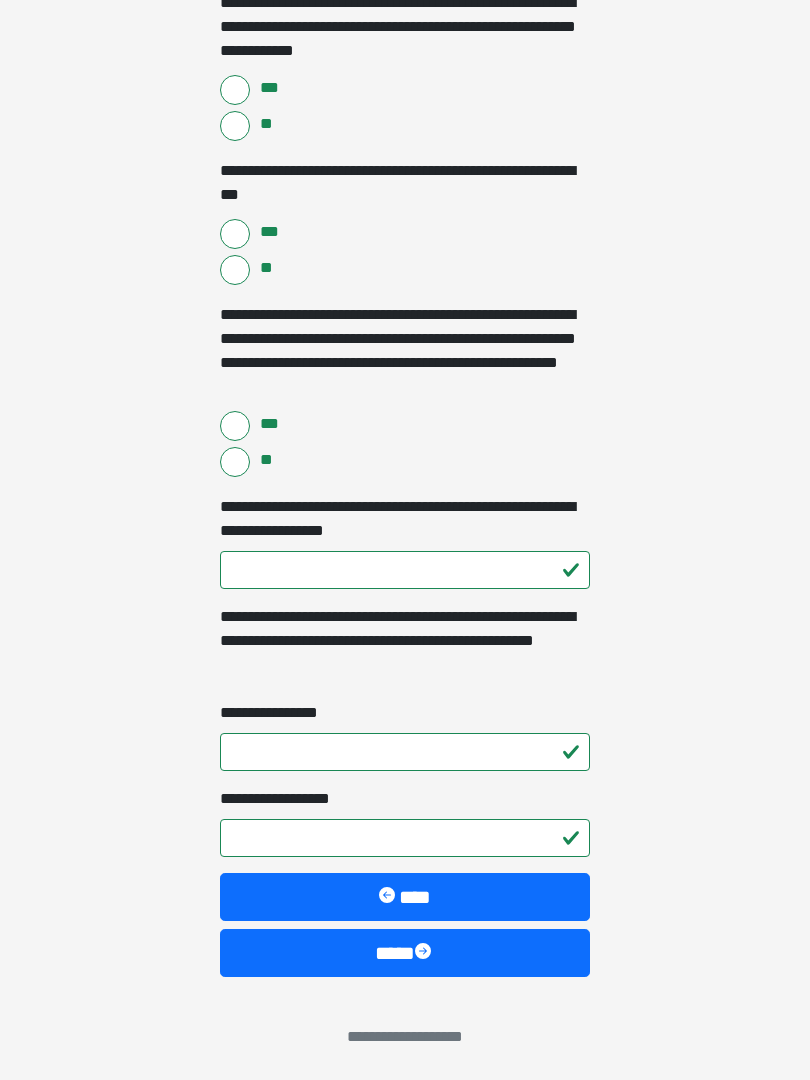 click on "**********" at bounding box center [405, -2431] 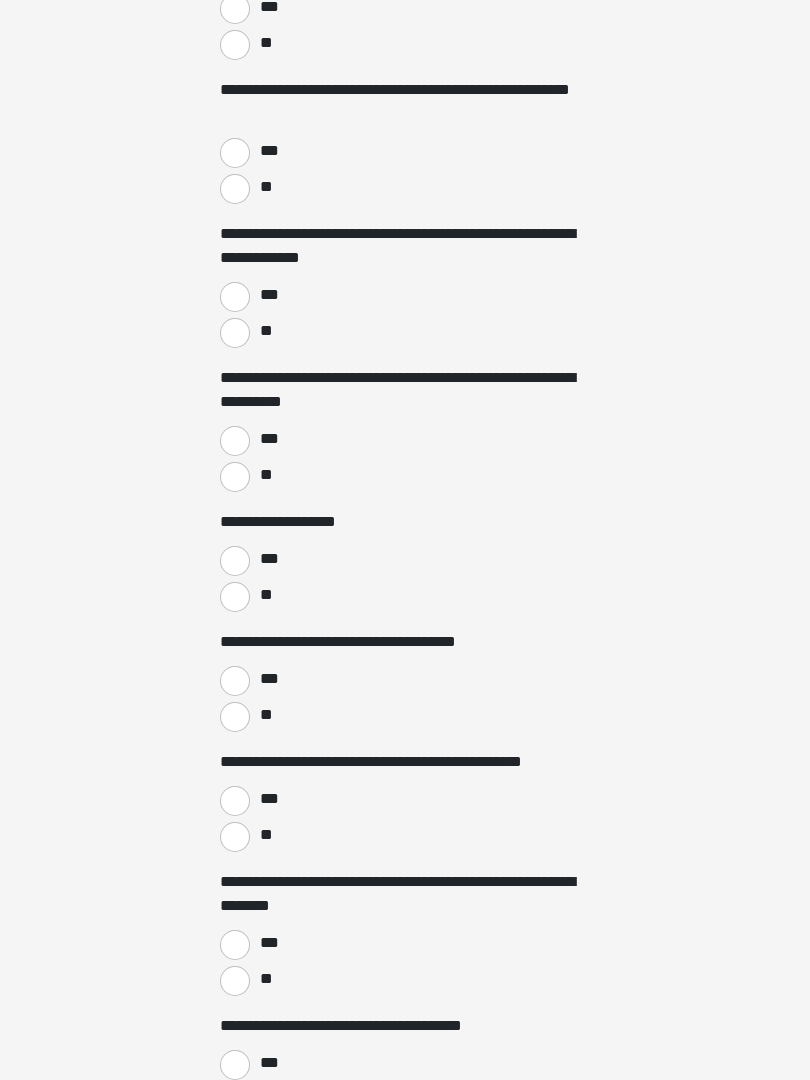 scroll, scrollTop: 0, scrollLeft: 0, axis: both 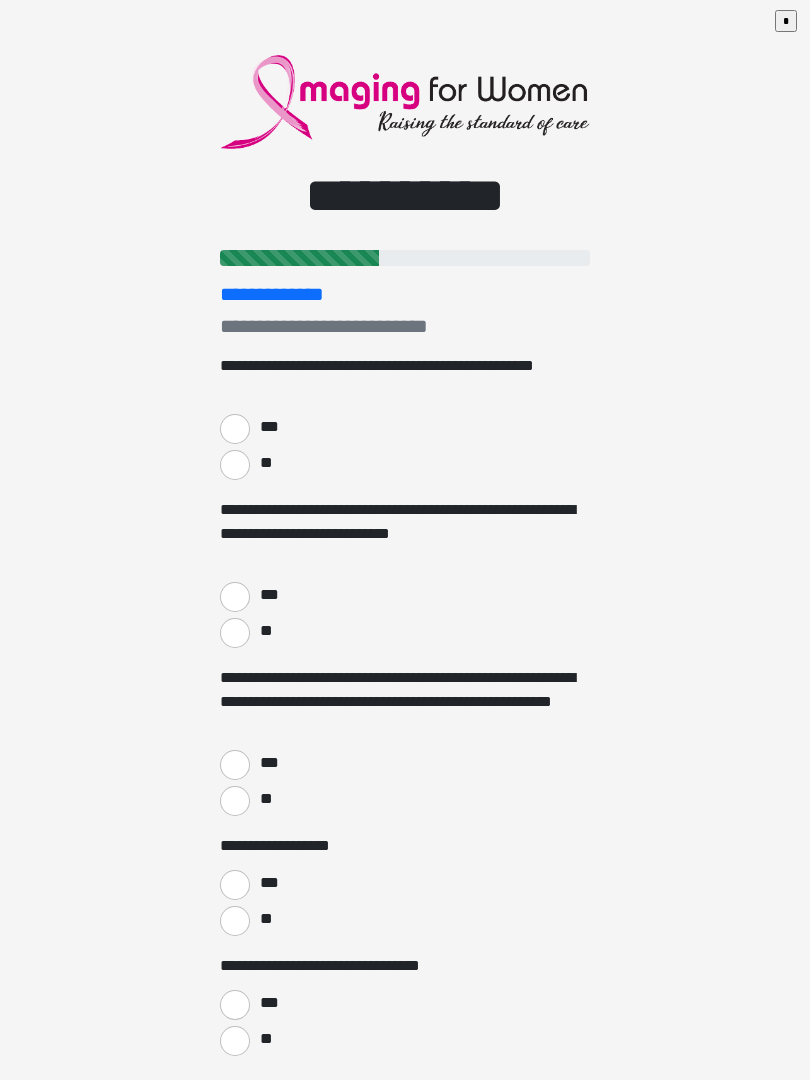 click on "**" at bounding box center (235, 465) 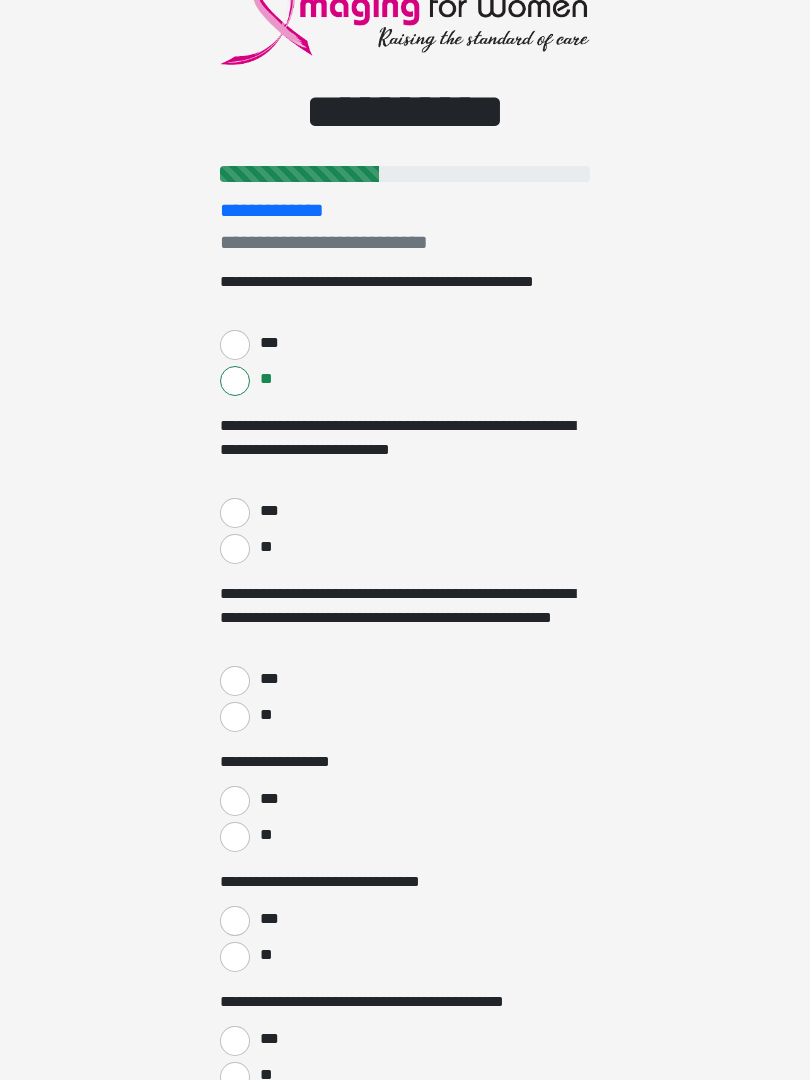scroll, scrollTop: 84, scrollLeft: 0, axis: vertical 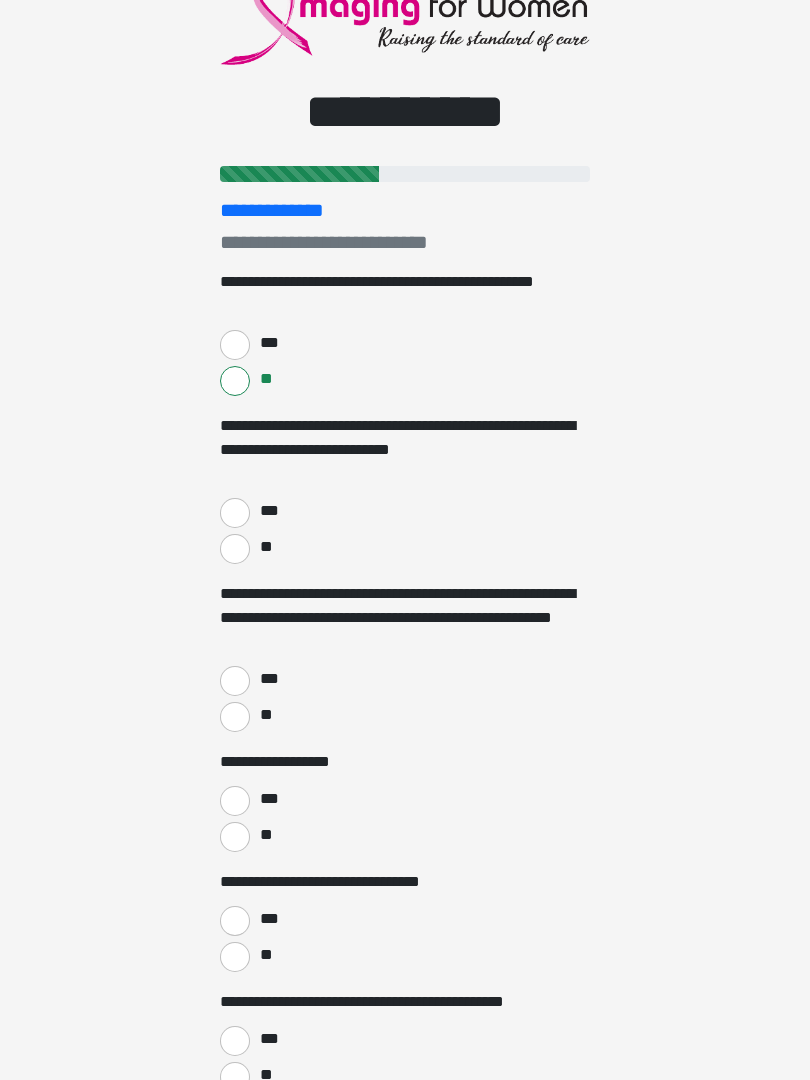 click on "**" at bounding box center (235, 549) 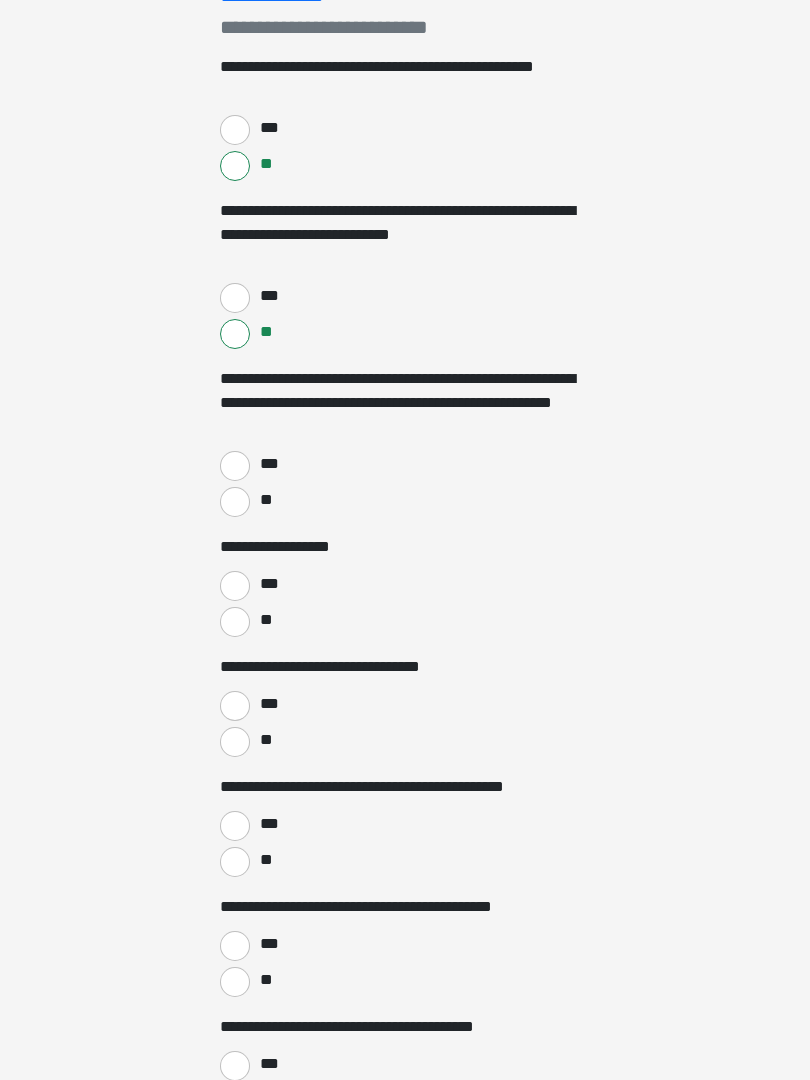 scroll, scrollTop: 301, scrollLeft: 0, axis: vertical 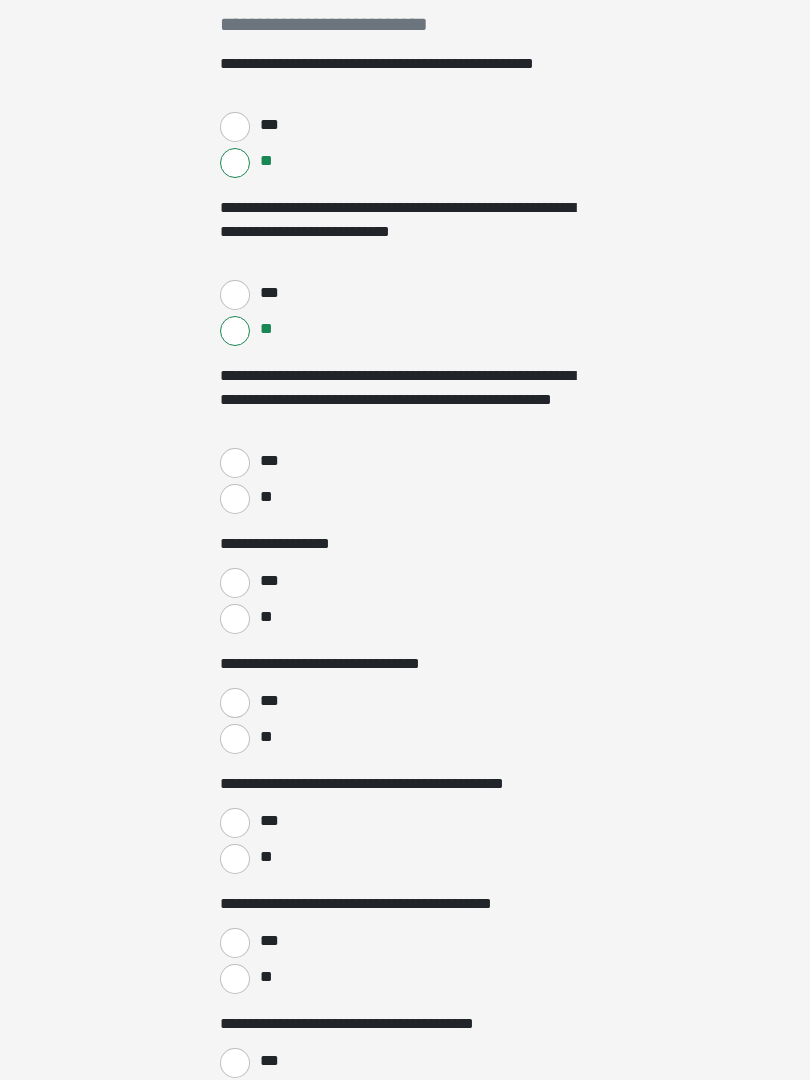 click on "**" at bounding box center (235, 500) 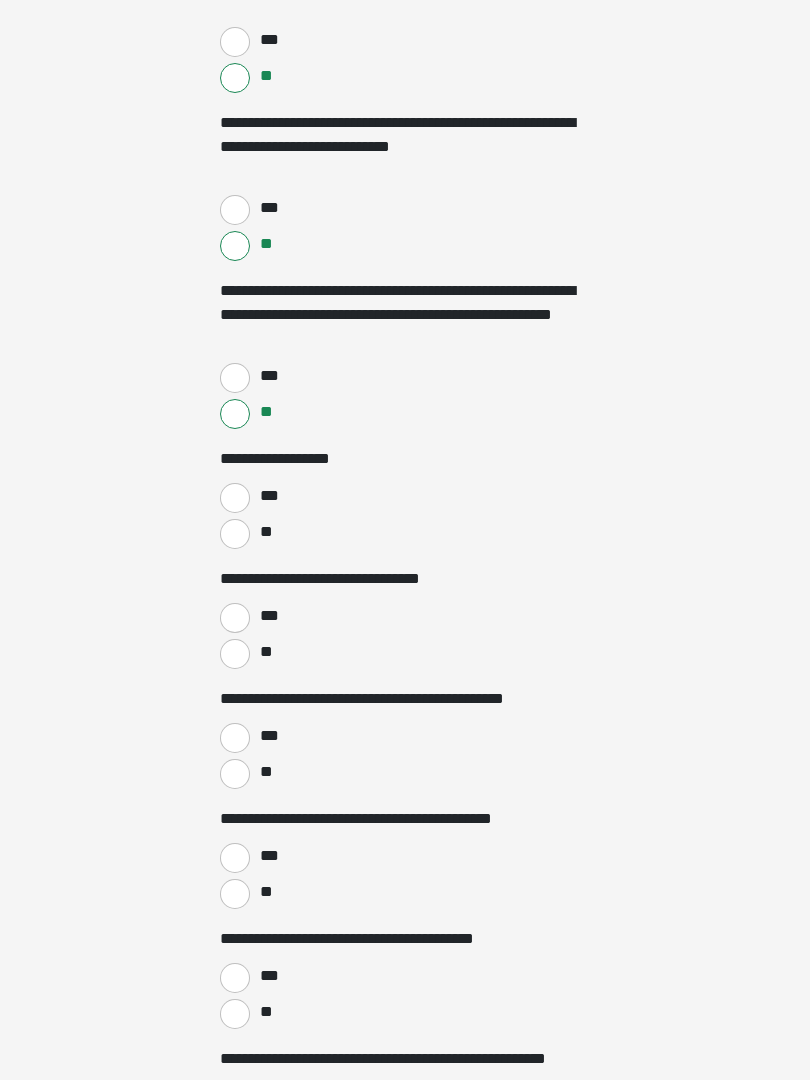 click on "**" at bounding box center [235, 535] 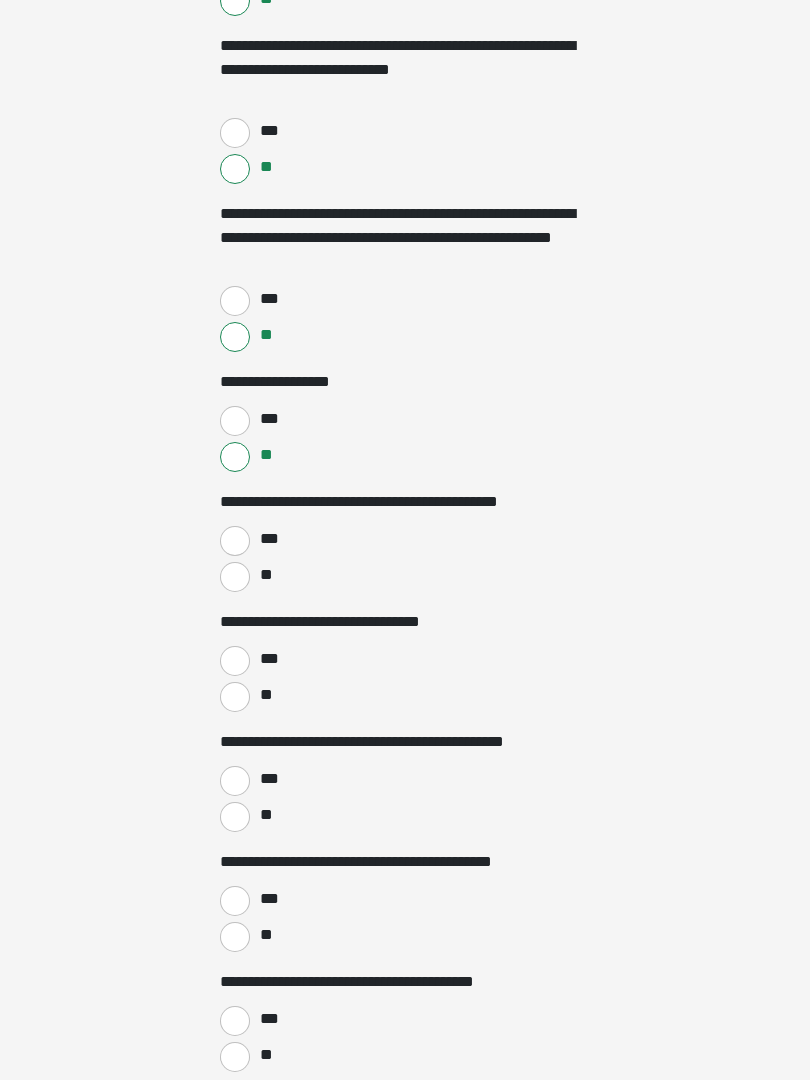 scroll, scrollTop: 476, scrollLeft: 0, axis: vertical 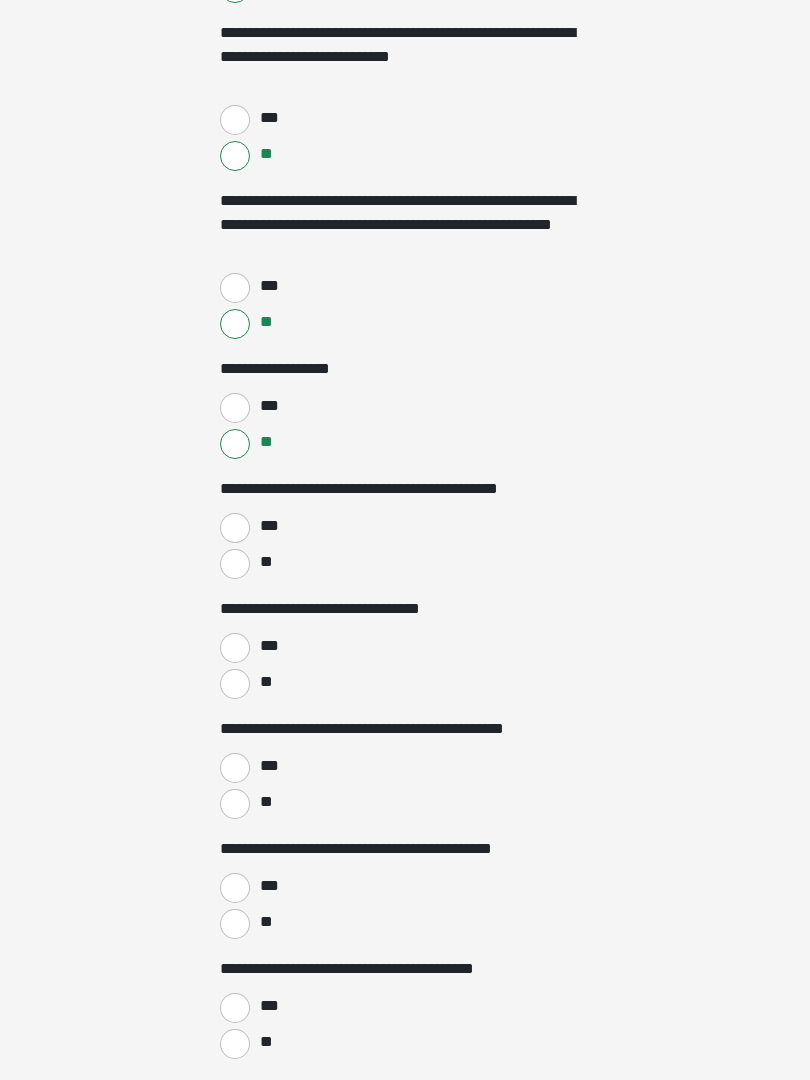 click on "***" at bounding box center [235, 529] 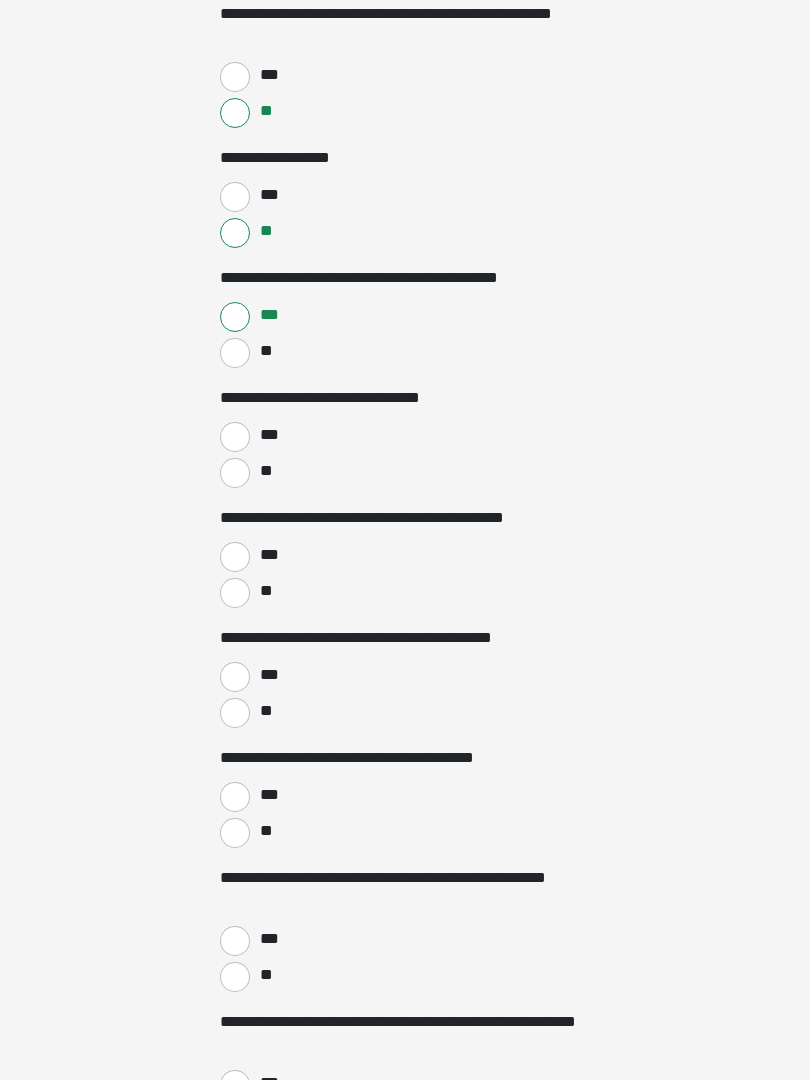 scroll, scrollTop: 688, scrollLeft: 0, axis: vertical 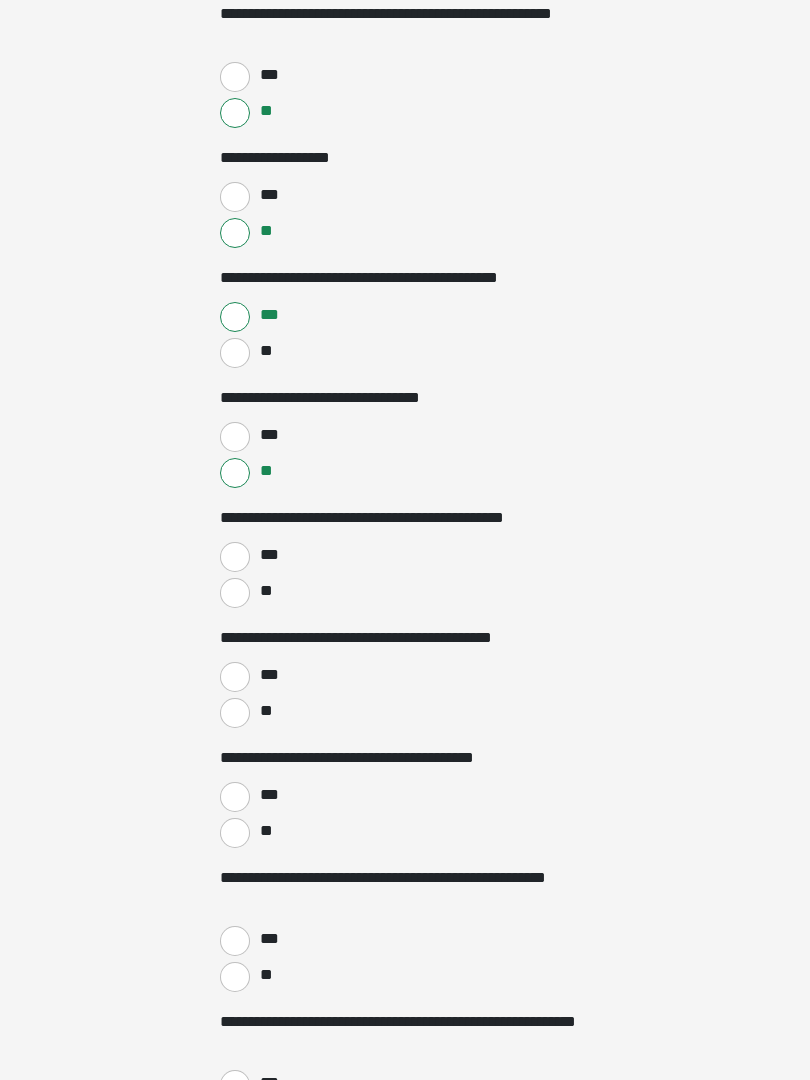 click on "***" at bounding box center [235, 437] 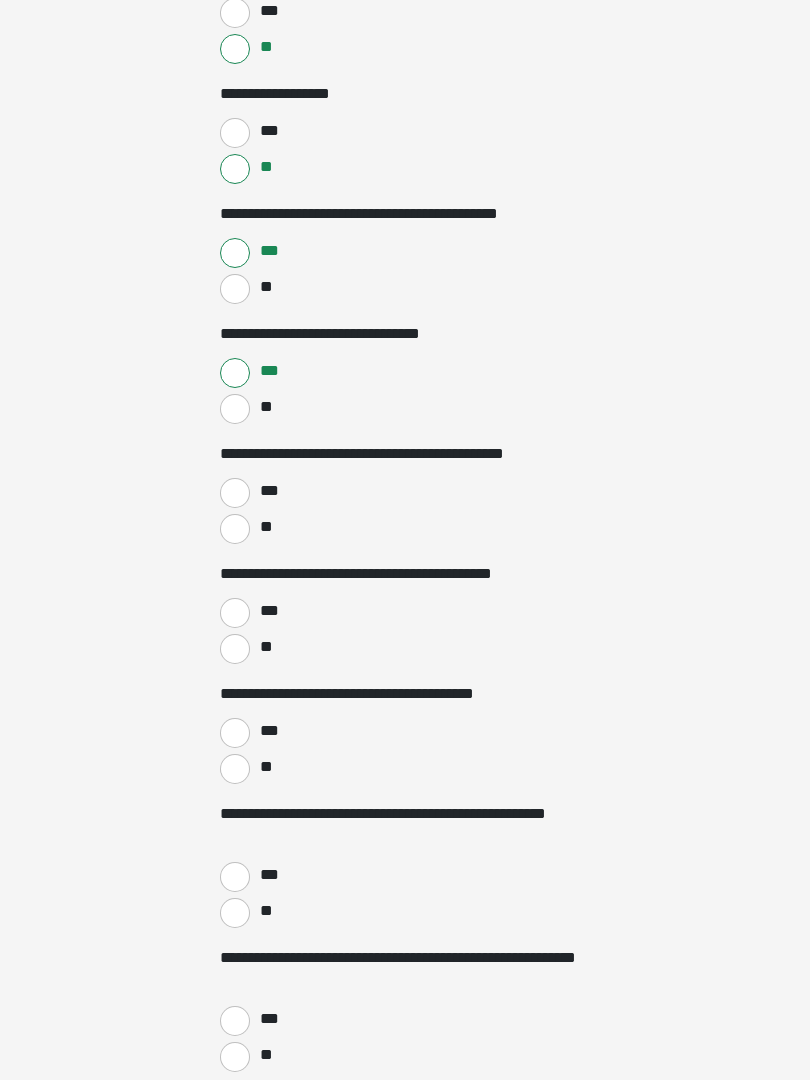 scroll, scrollTop: 753, scrollLeft: 0, axis: vertical 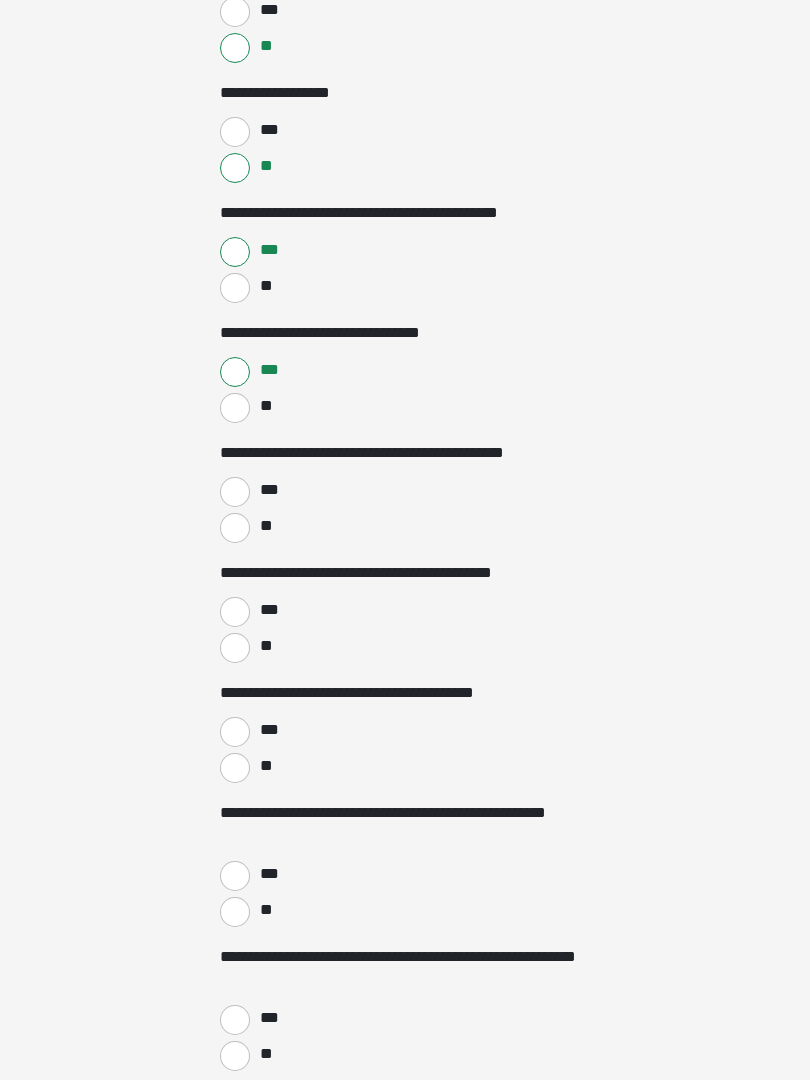 click on "**" at bounding box center (235, 528) 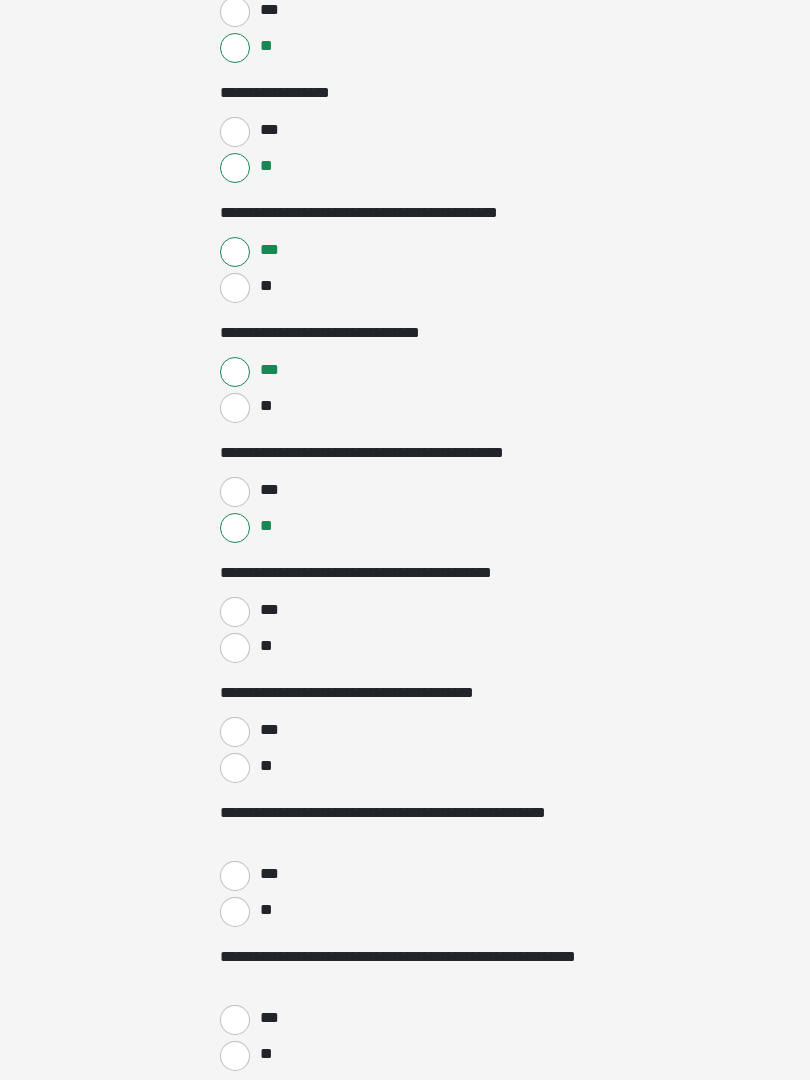 click on "***" at bounding box center (235, 612) 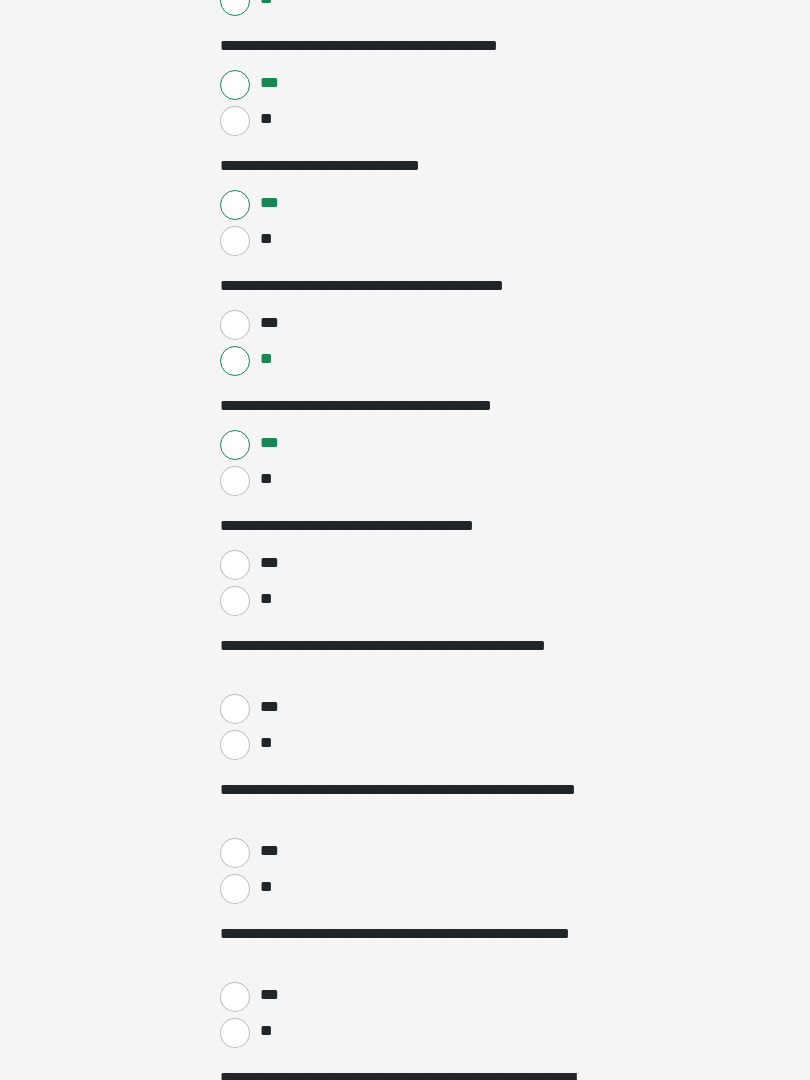 scroll, scrollTop: 950, scrollLeft: 0, axis: vertical 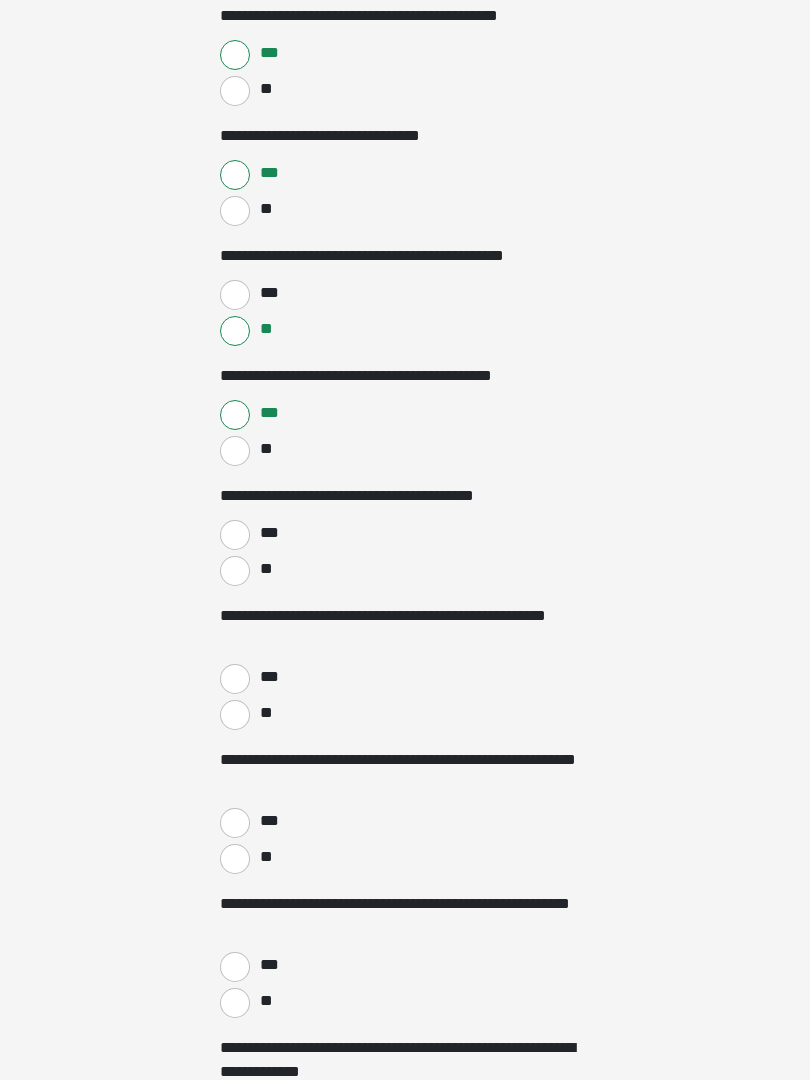 click on "***" at bounding box center [235, 535] 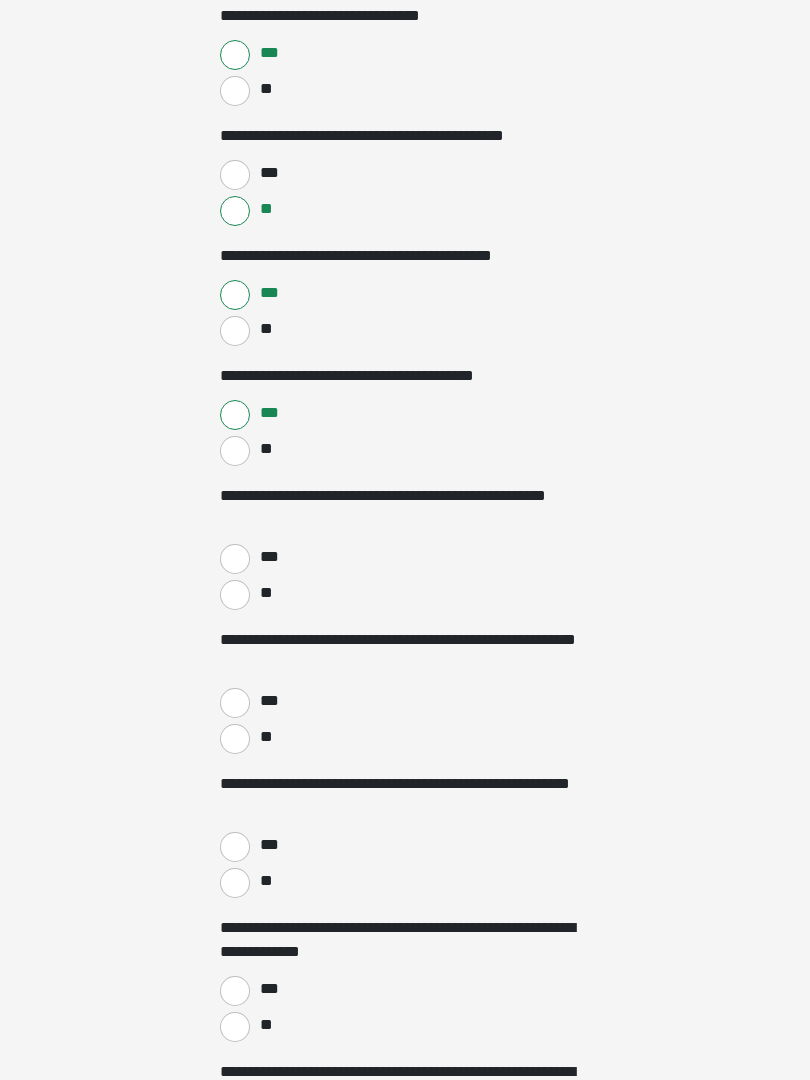 scroll, scrollTop: 1075, scrollLeft: 0, axis: vertical 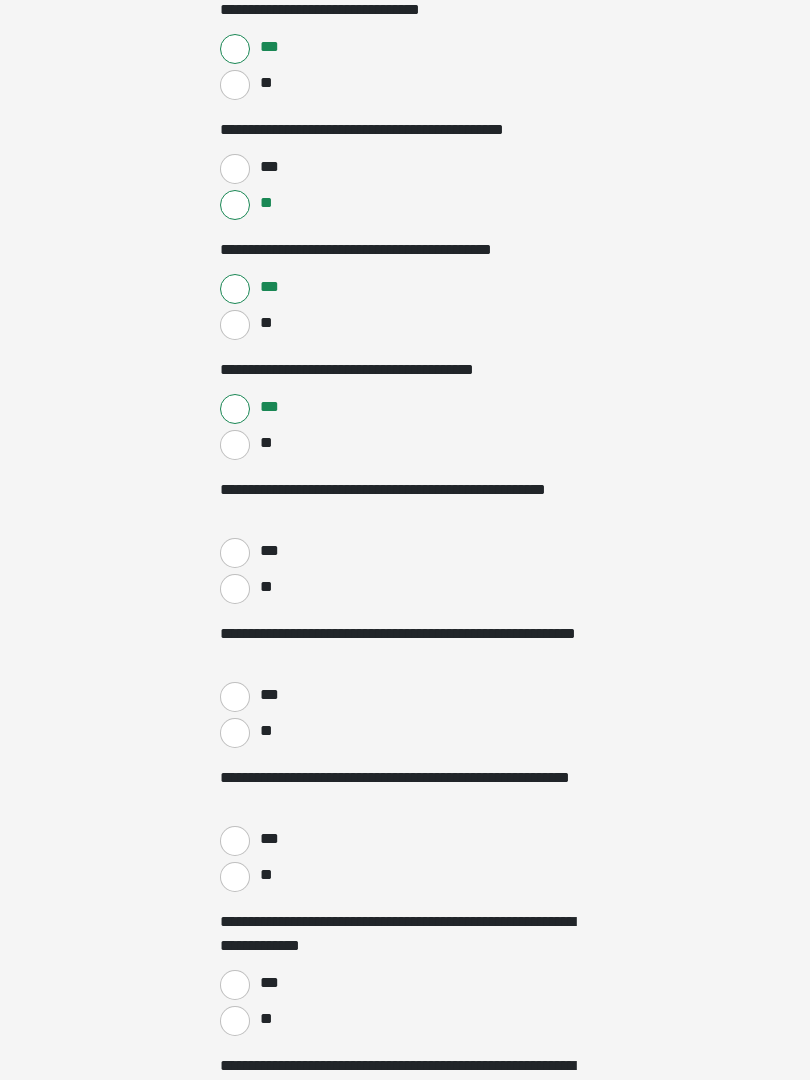 click on "**" at bounding box center (235, 590) 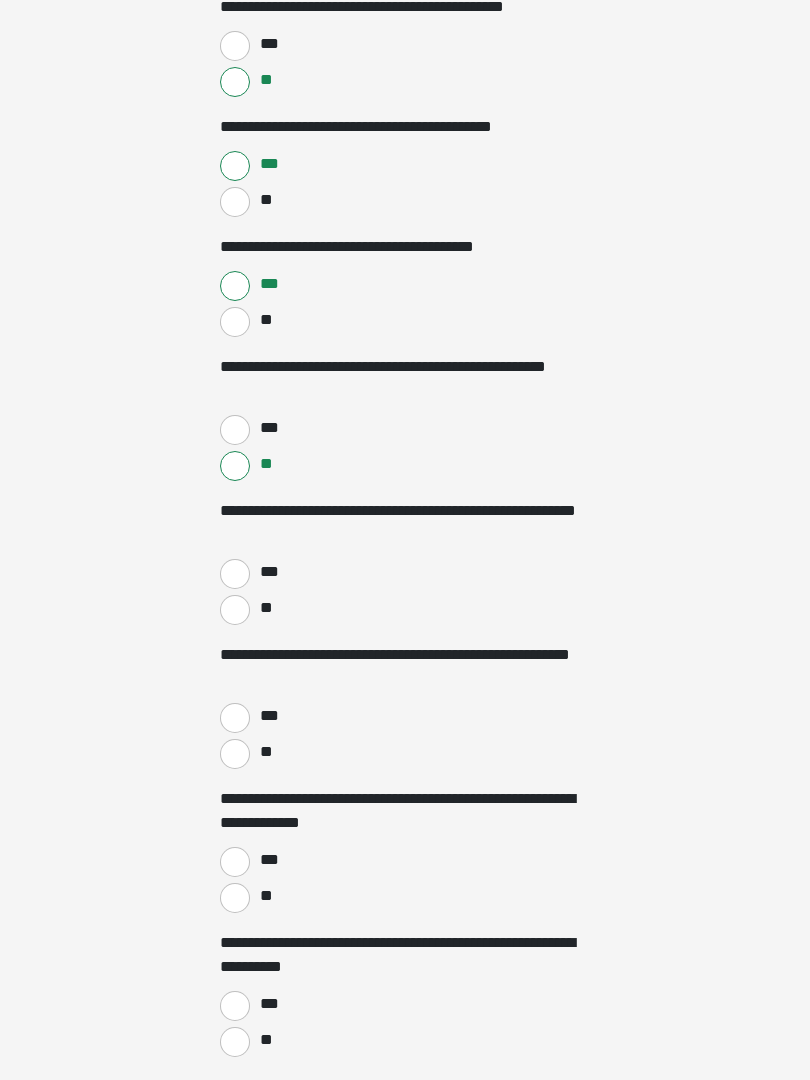 scroll, scrollTop: 1211, scrollLeft: 0, axis: vertical 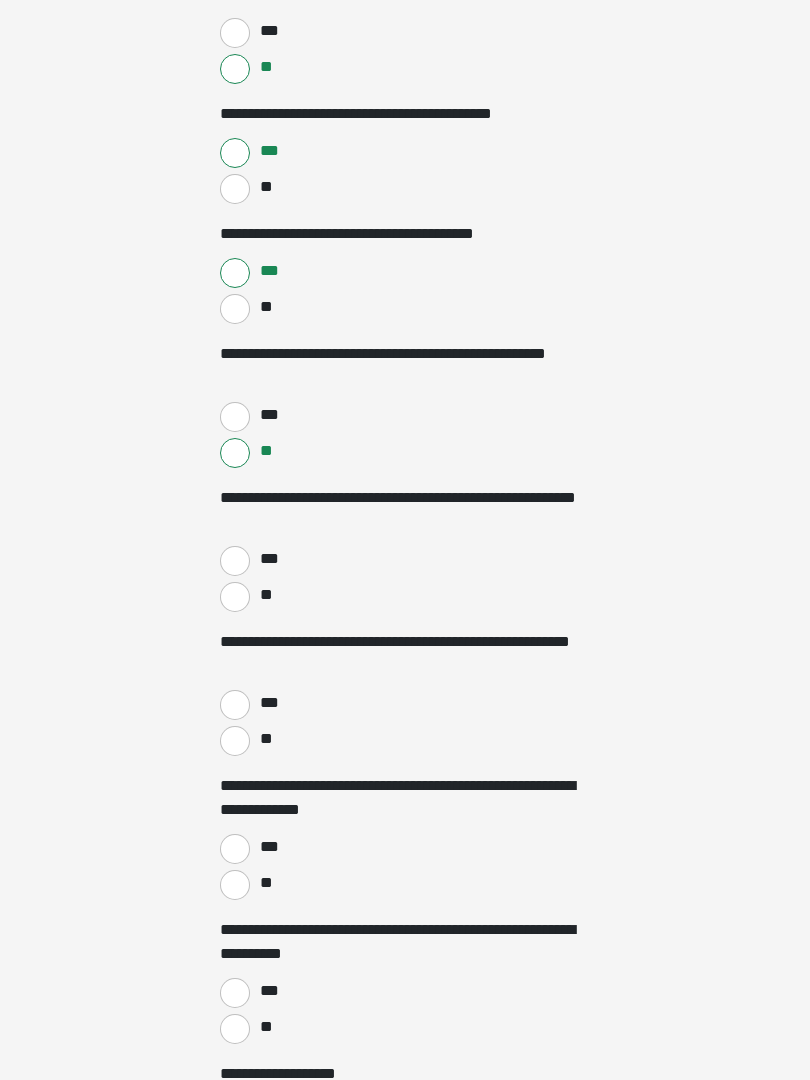 click on "**" at bounding box center (235, 598) 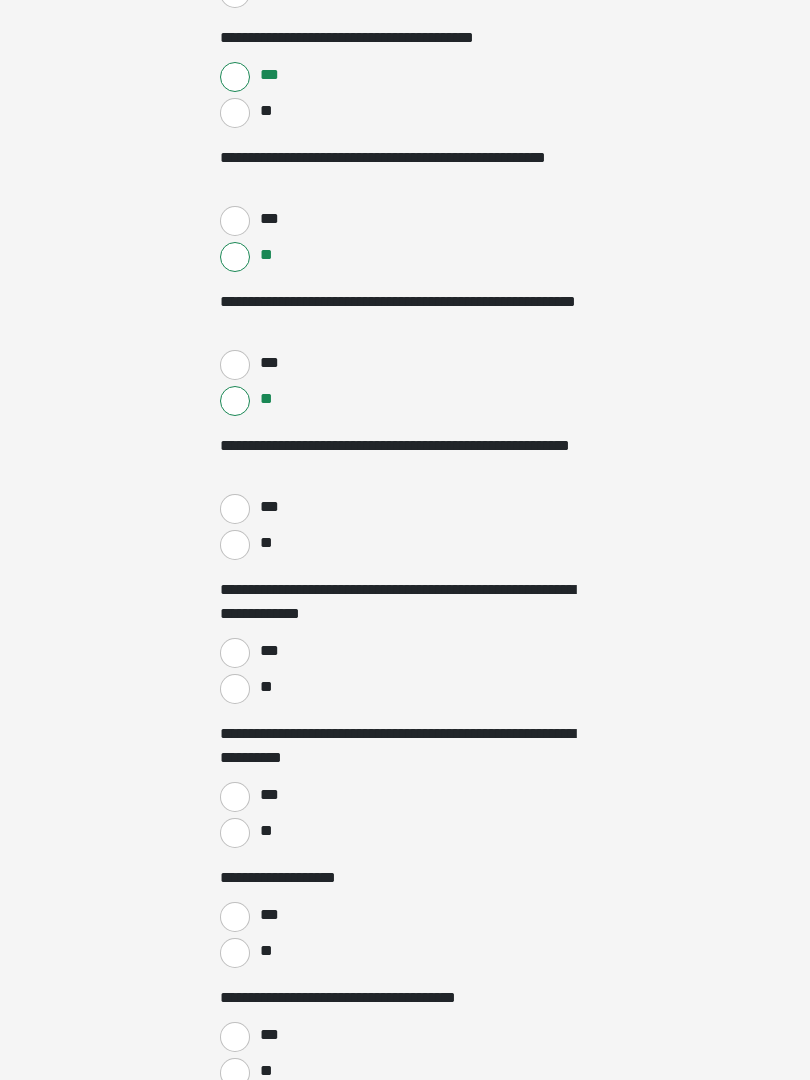 scroll, scrollTop: 1408, scrollLeft: 0, axis: vertical 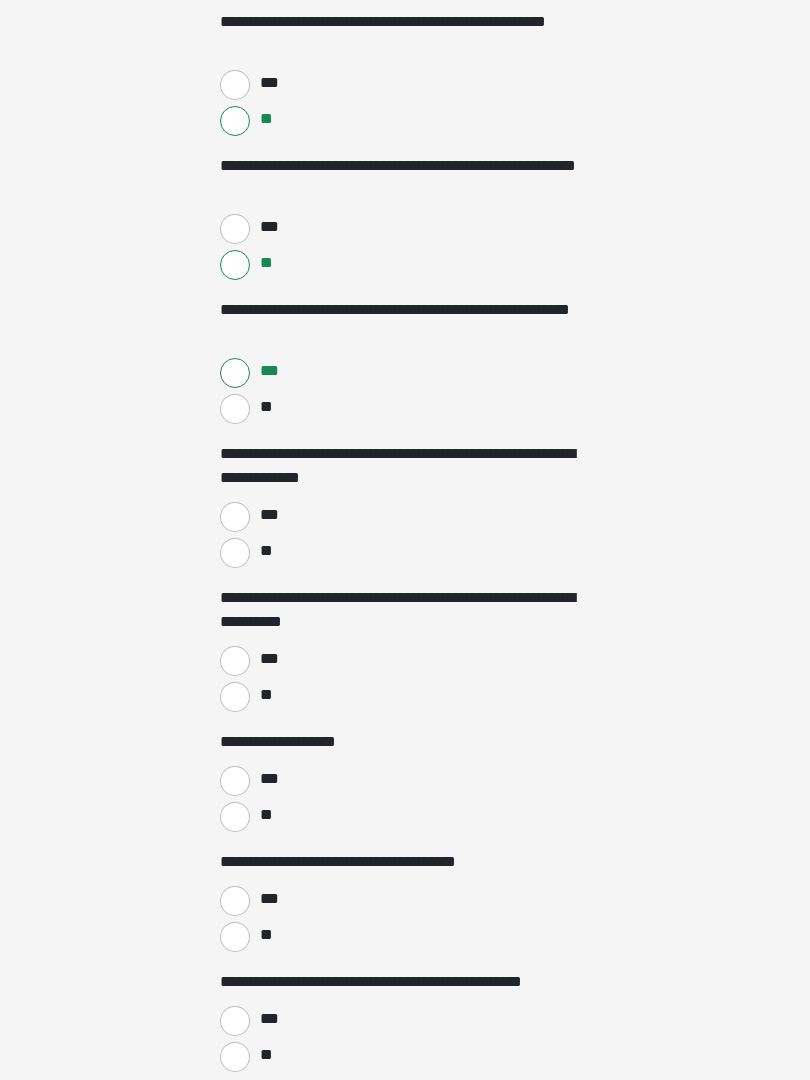 click on "**" at bounding box center [235, 409] 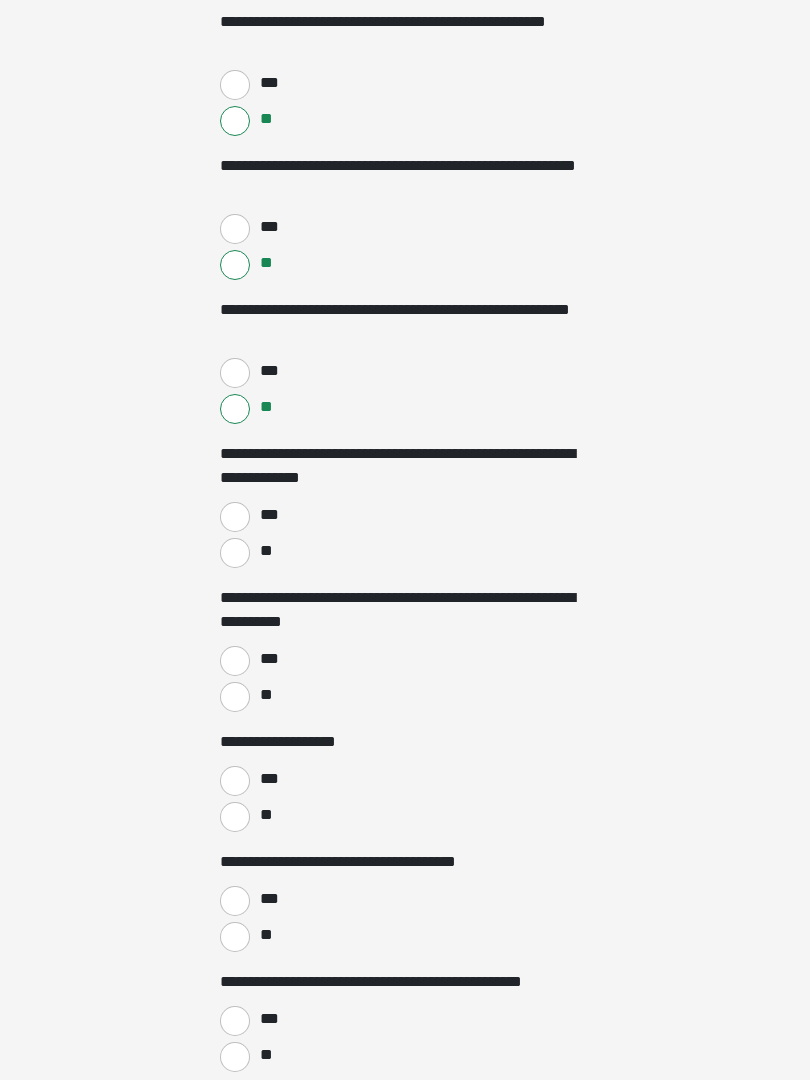 click on "***" at bounding box center (235, 517) 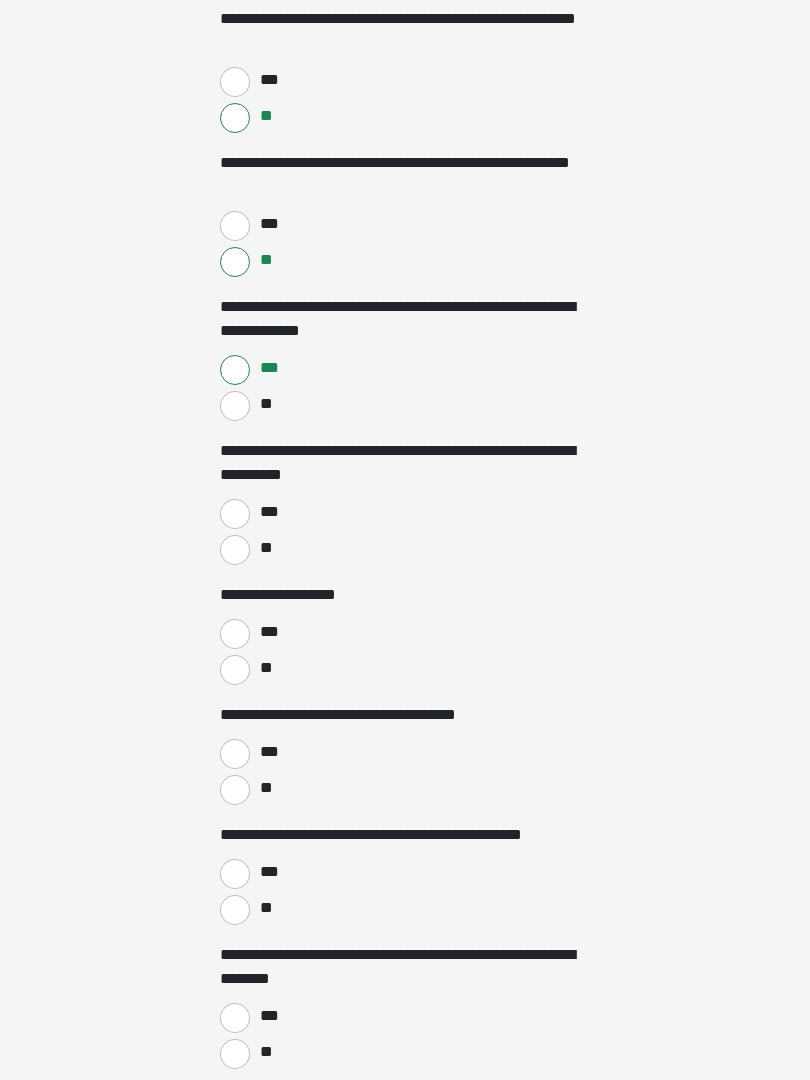 scroll, scrollTop: 1704, scrollLeft: 0, axis: vertical 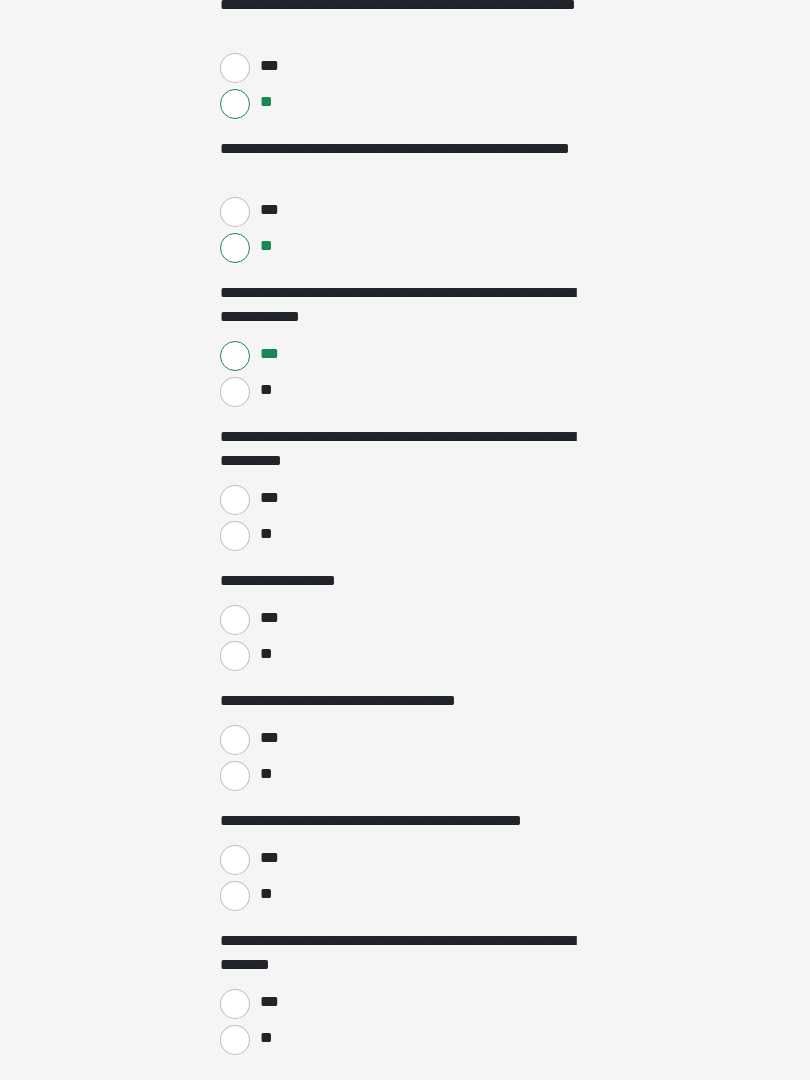 click on "***" at bounding box center (235, 501) 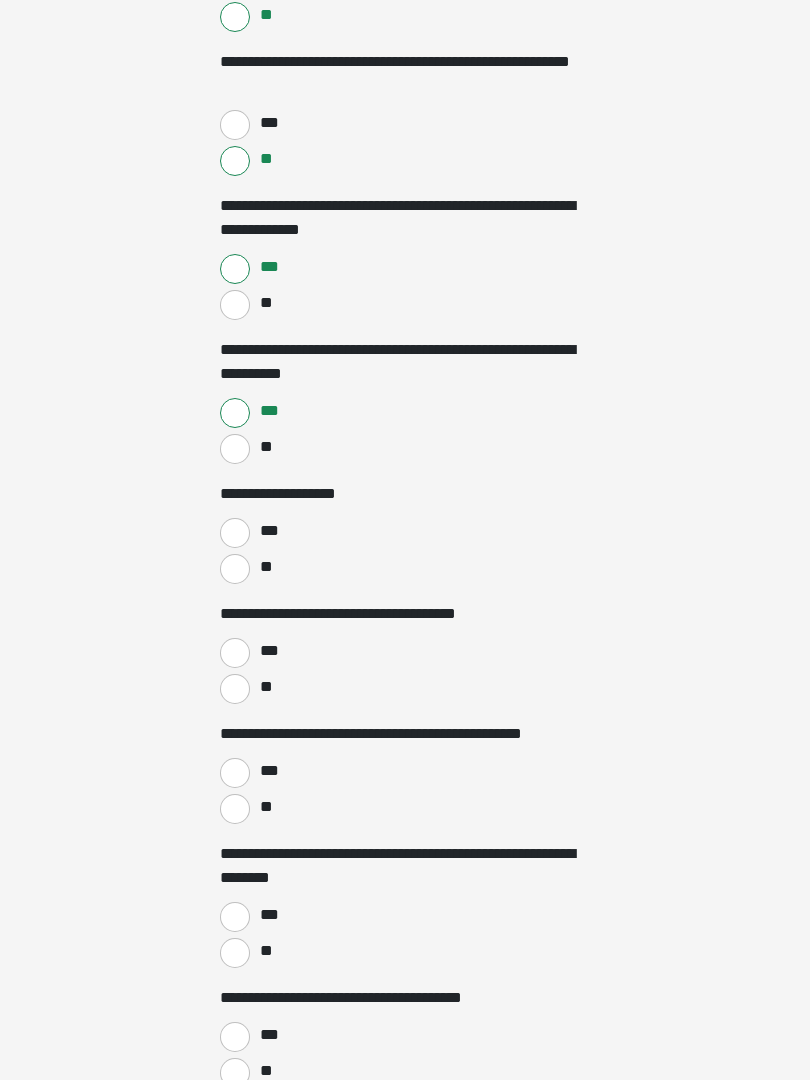 click on "**" at bounding box center [235, 570] 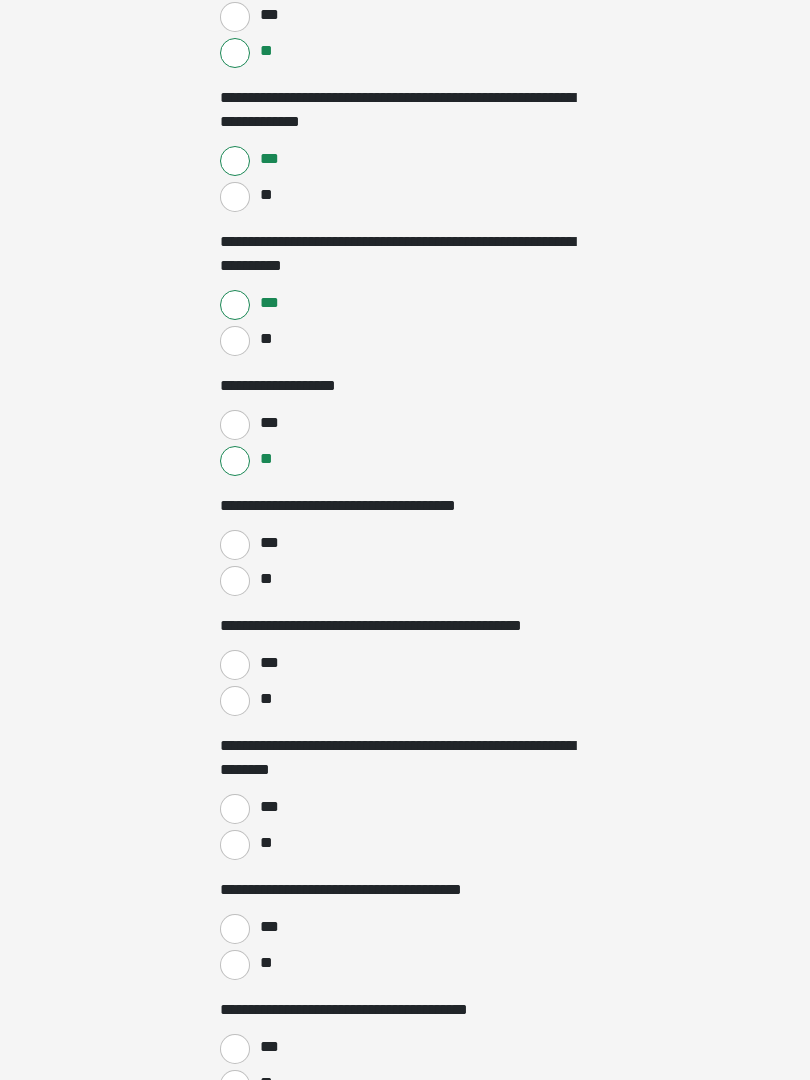 scroll, scrollTop: 1900, scrollLeft: 0, axis: vertical 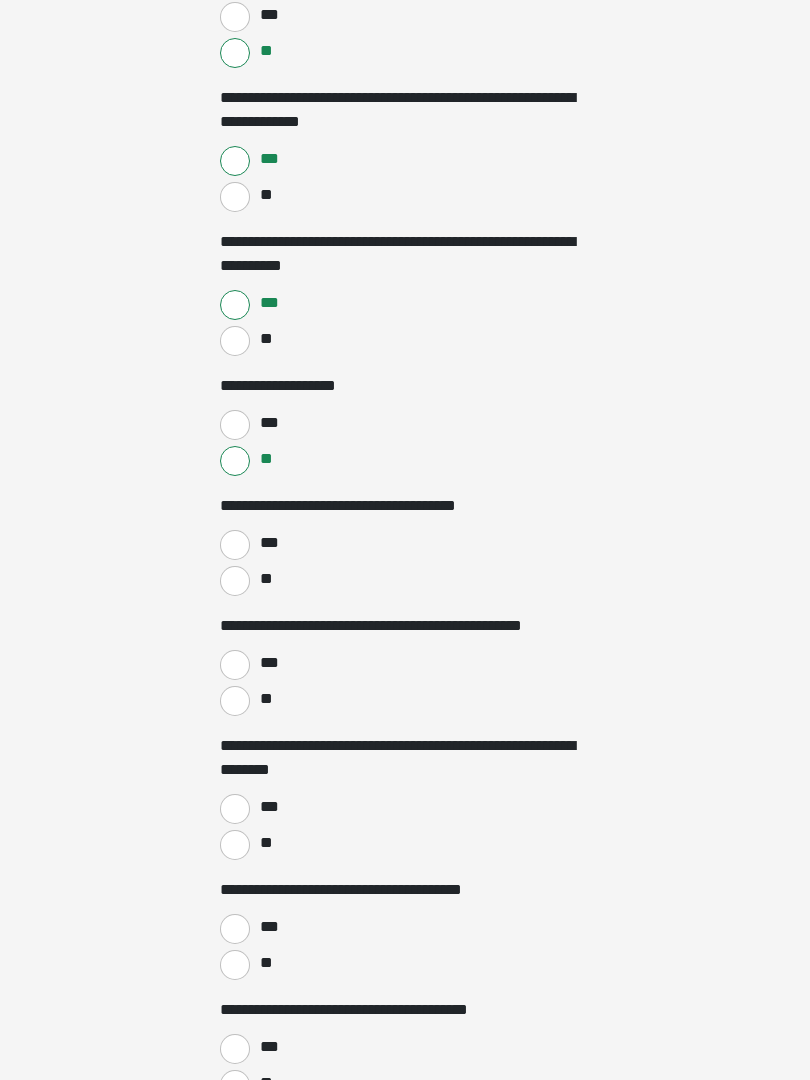 click on "**" at bounding box center (235, 581) 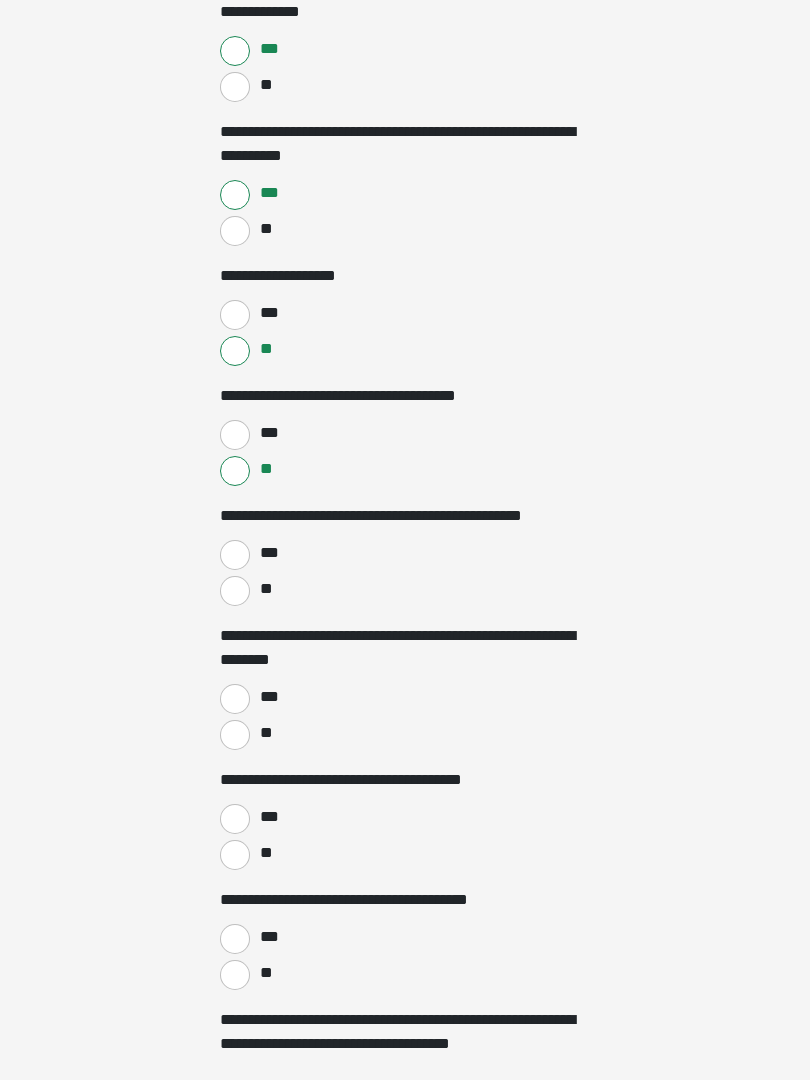 scroll, scrollTop: 2015, scrollLeft: 0, axis: vertical 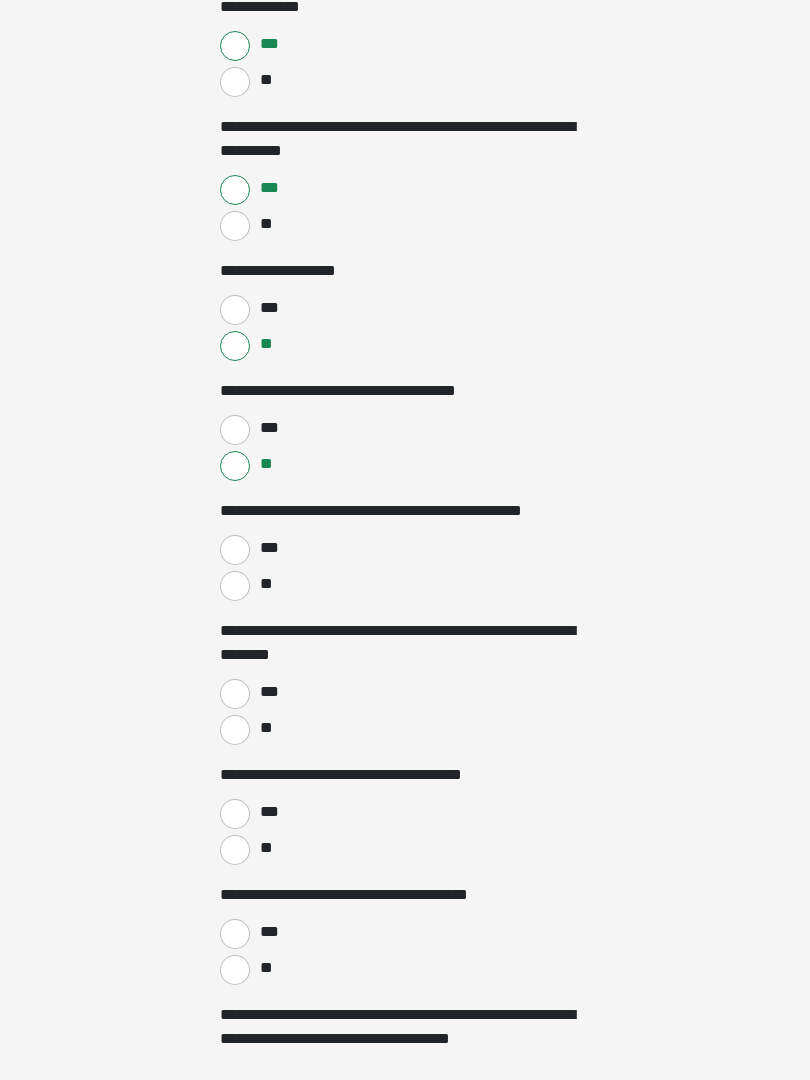 click on "**" at bounding box center [235, 586] 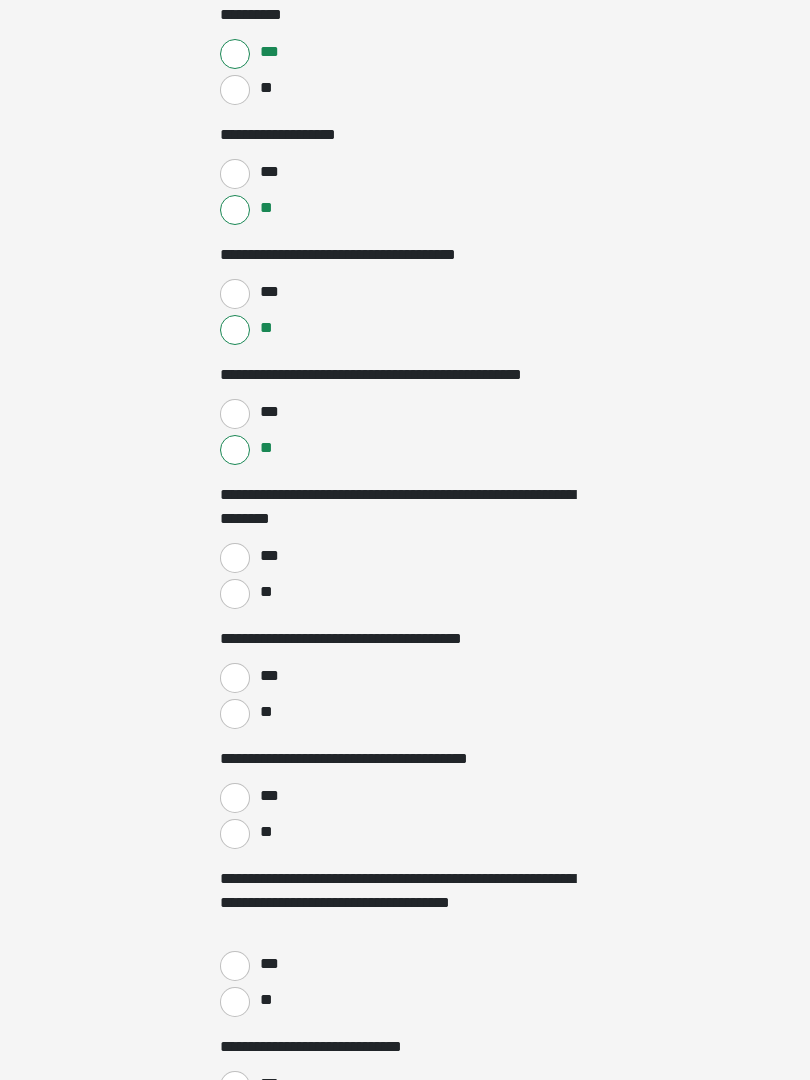 scroll, scrollTop: 2154, scrollLeft: 0, axis: vertical 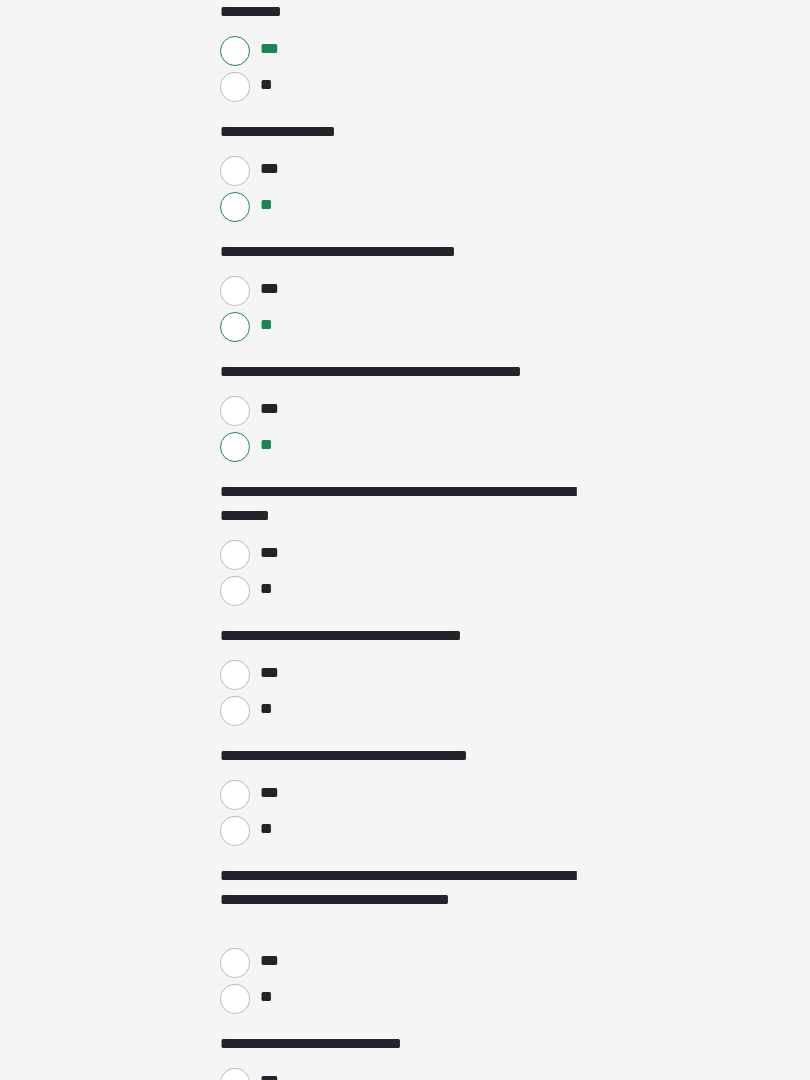 click on "**" at bounding box center [235, 591] 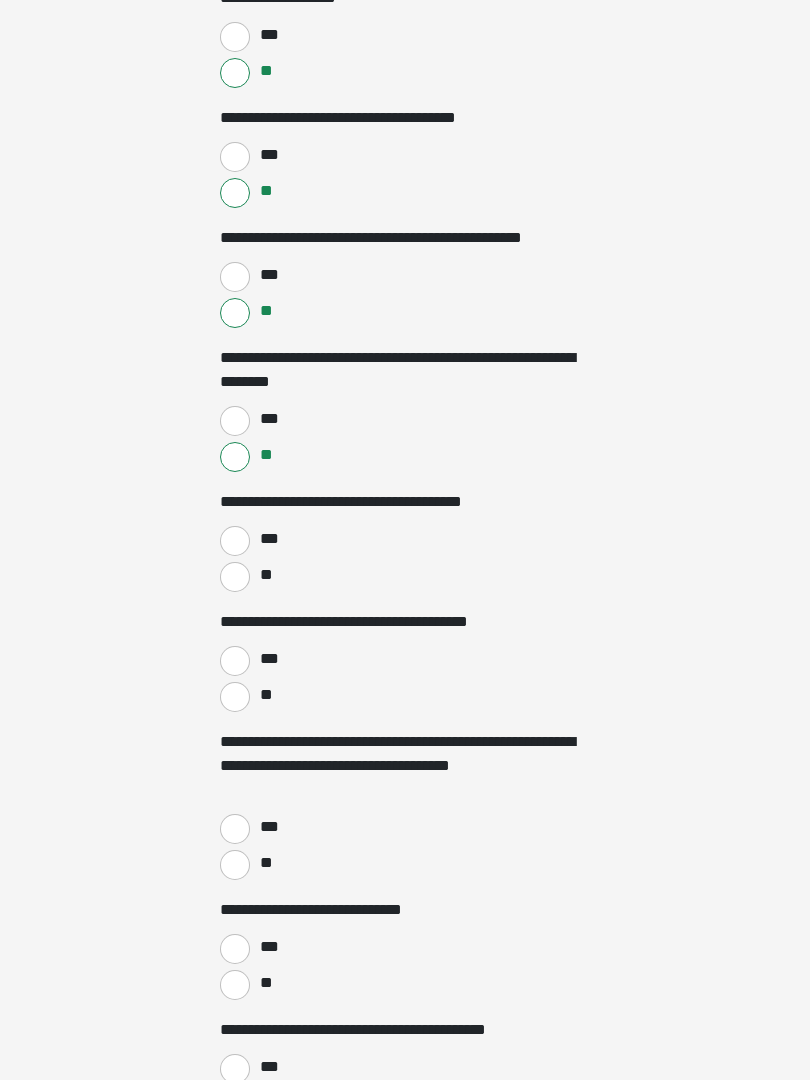 scroll, scrollTop: 2296, scrollLeft: 0, axis: vertical 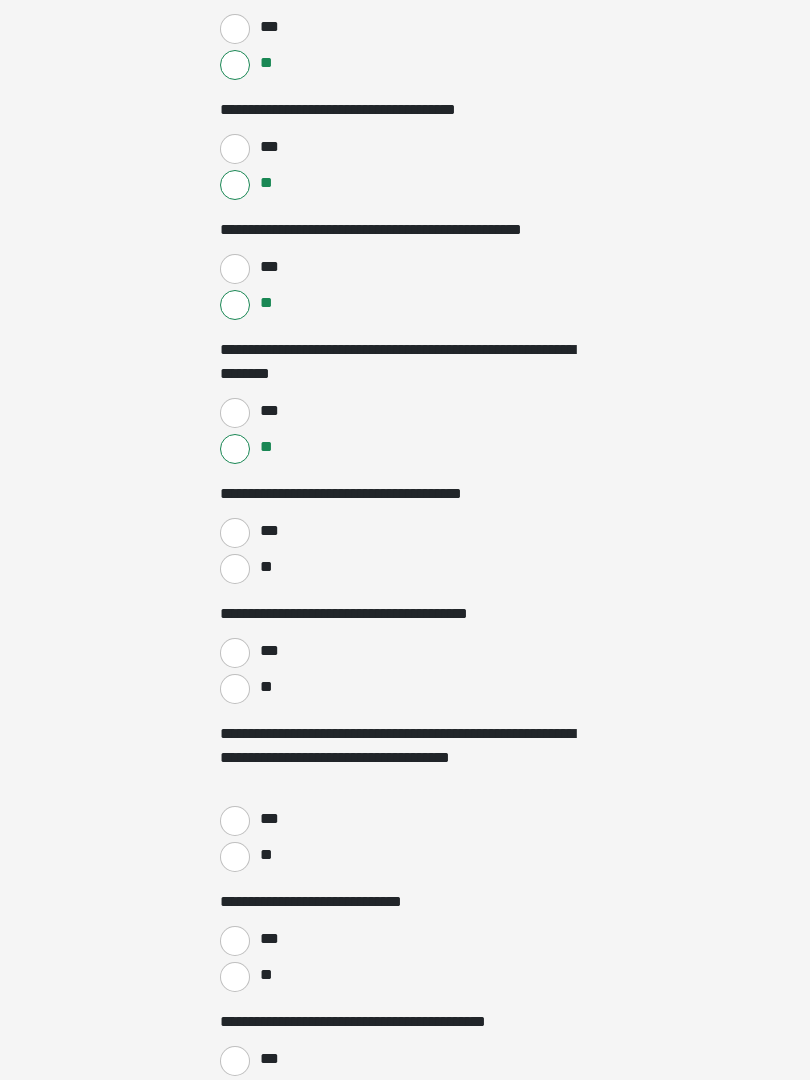 click on "***" at bounding box center [235, 533] 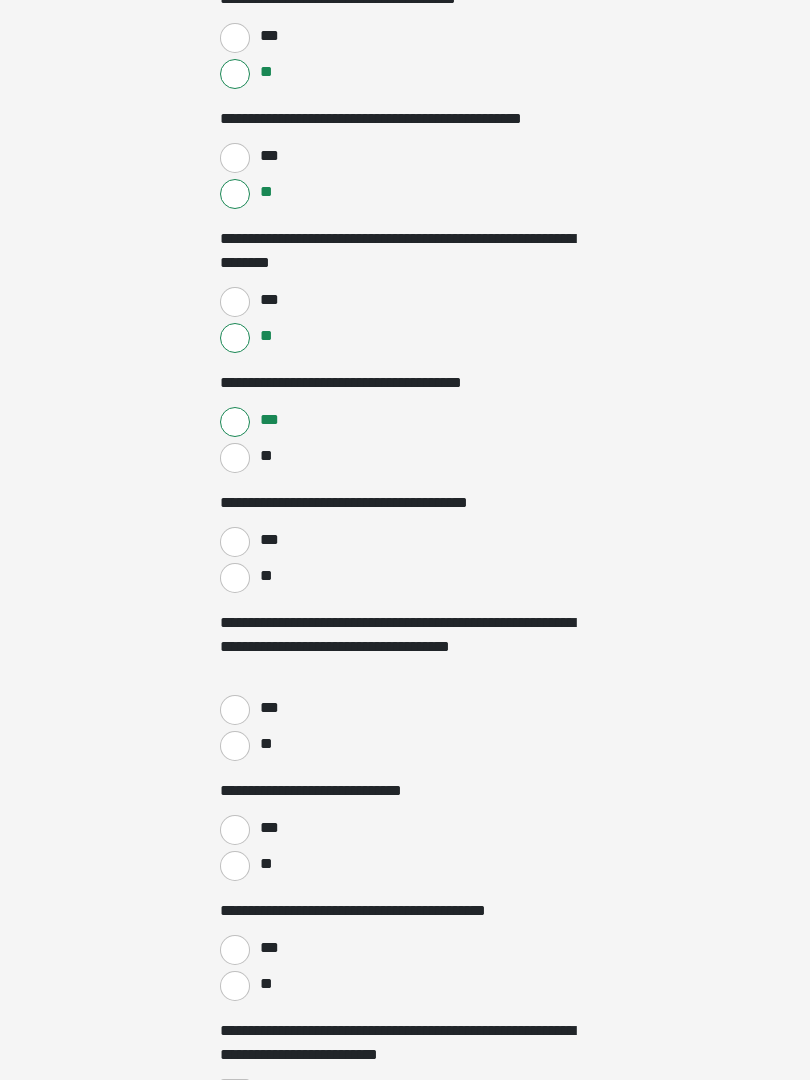 scroll, scrollTop: 2410, scrollLeft: 0, axis: vertical 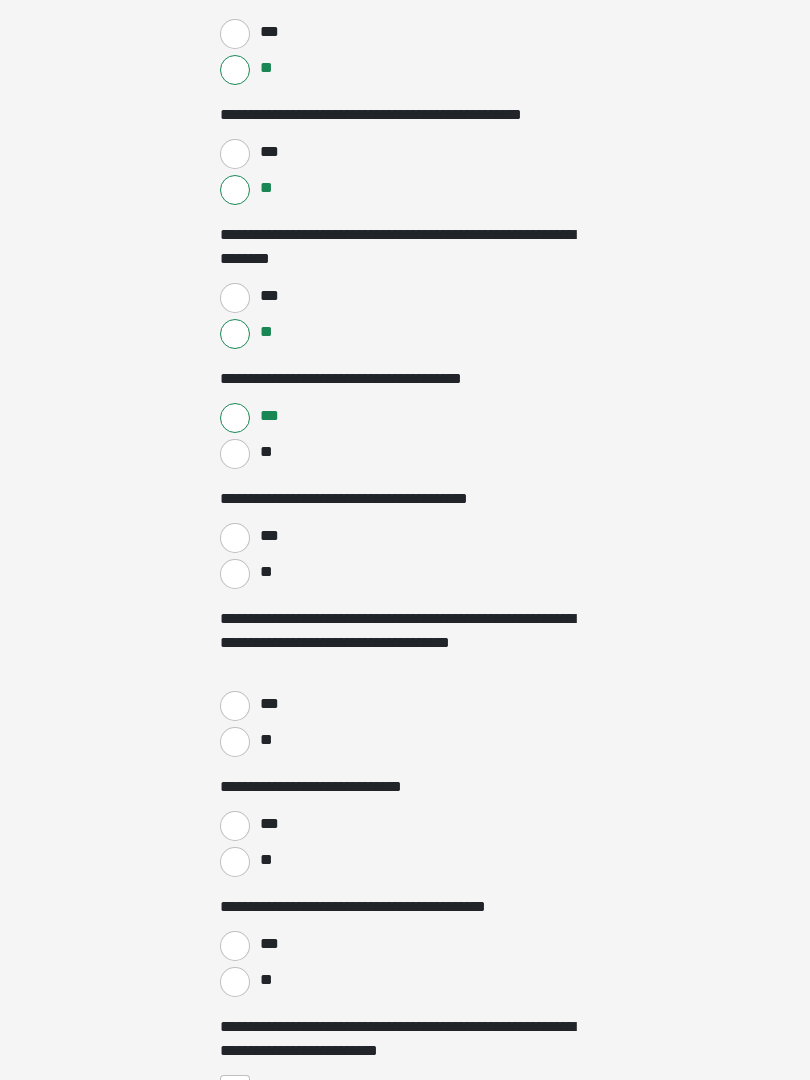 click on "***" at bounding box center [235, 539] 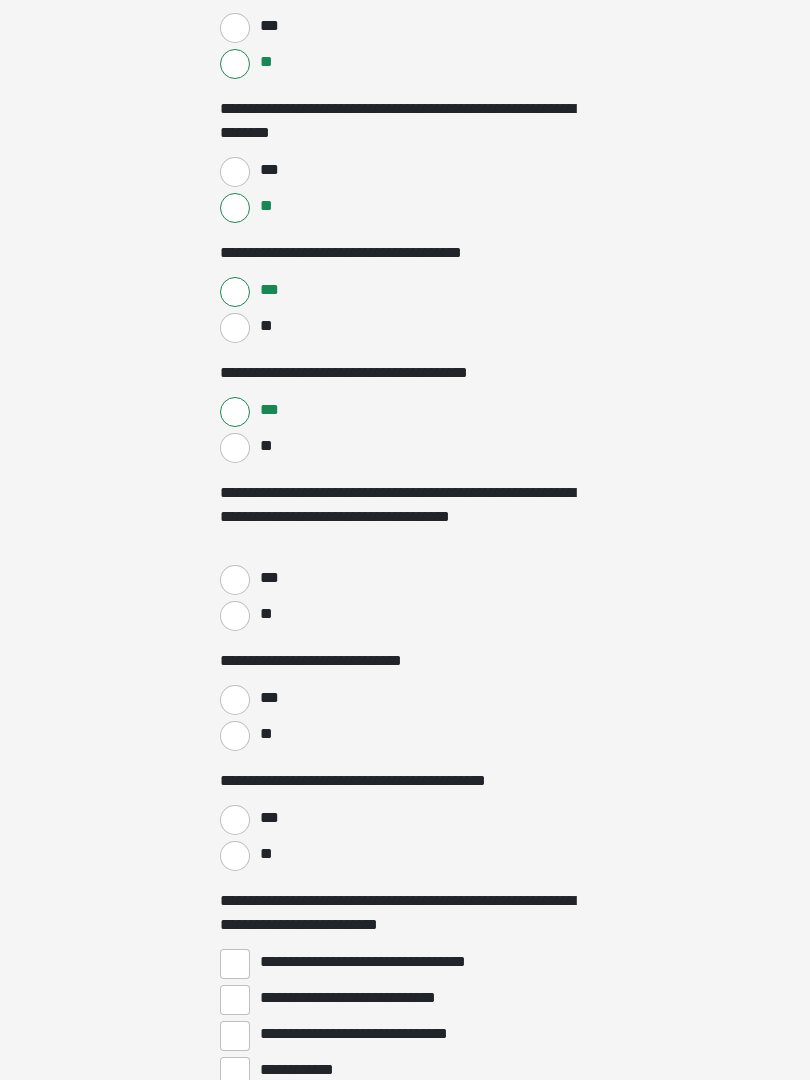 scroll, scrollTop: 2546, scrollLeft: 0, axis: vertical 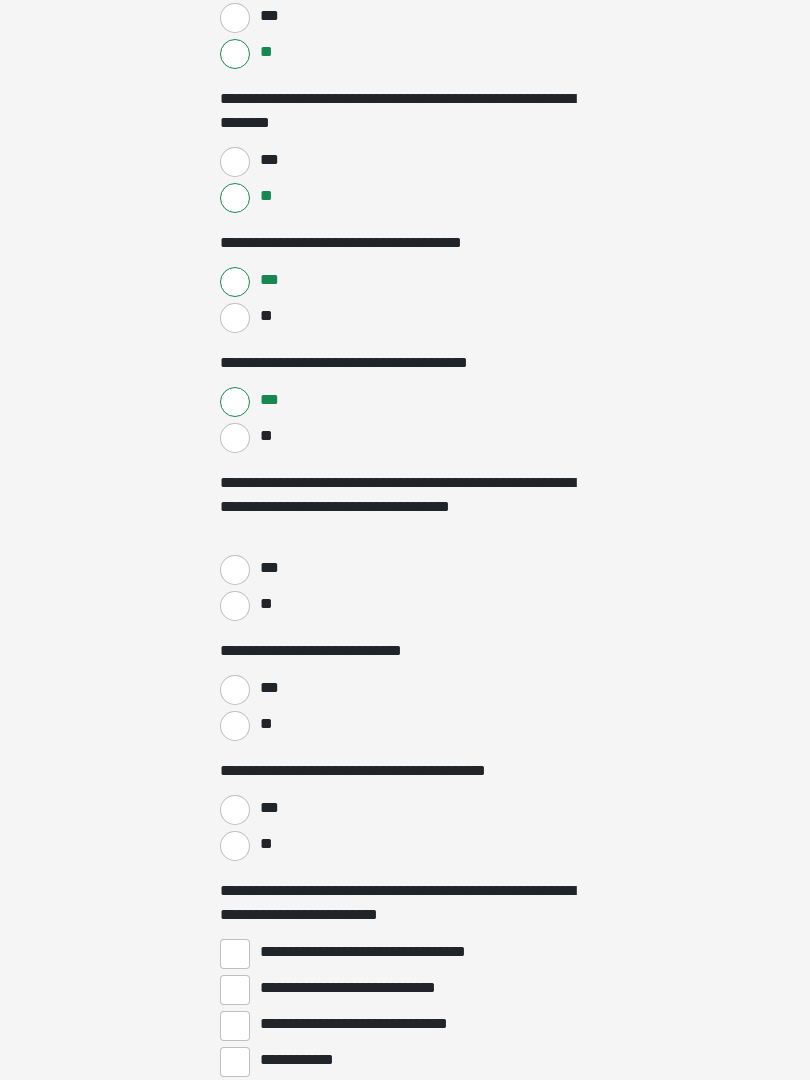 click on "**" at bounding box center [235, 607] 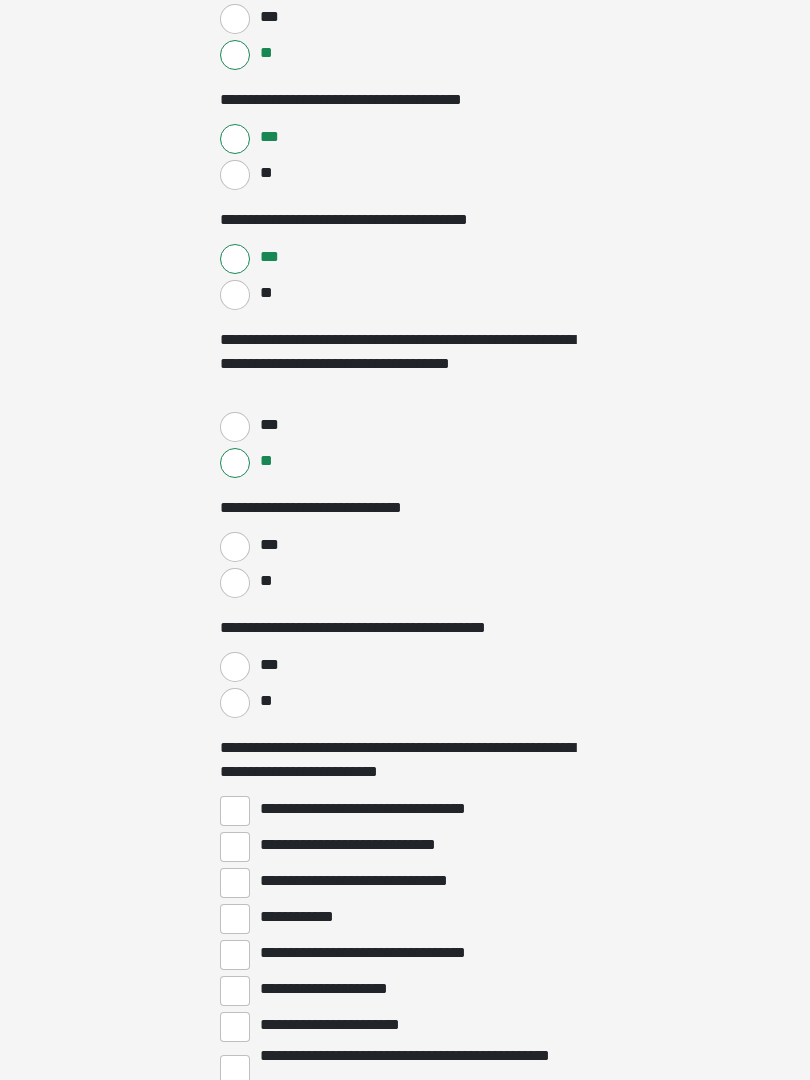 scroll, scrollTop: 2693, scrollLeft: 0, axis: vertical 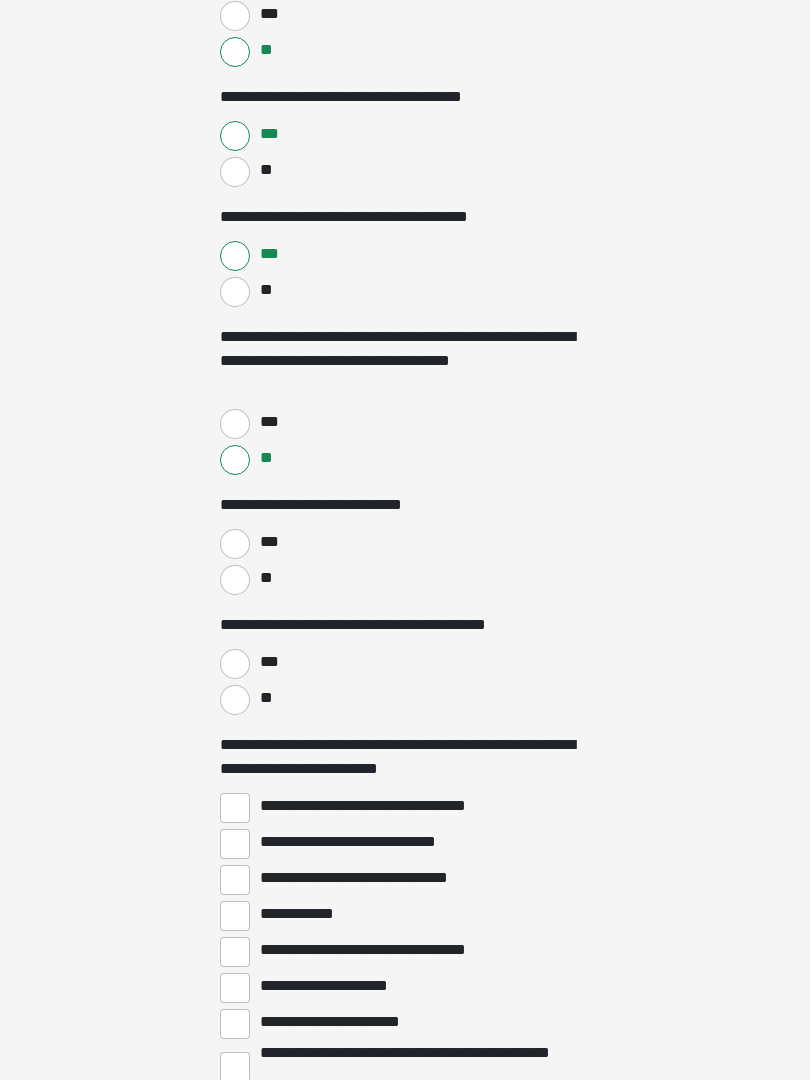 click on "**" at bounding box center [235, 580] 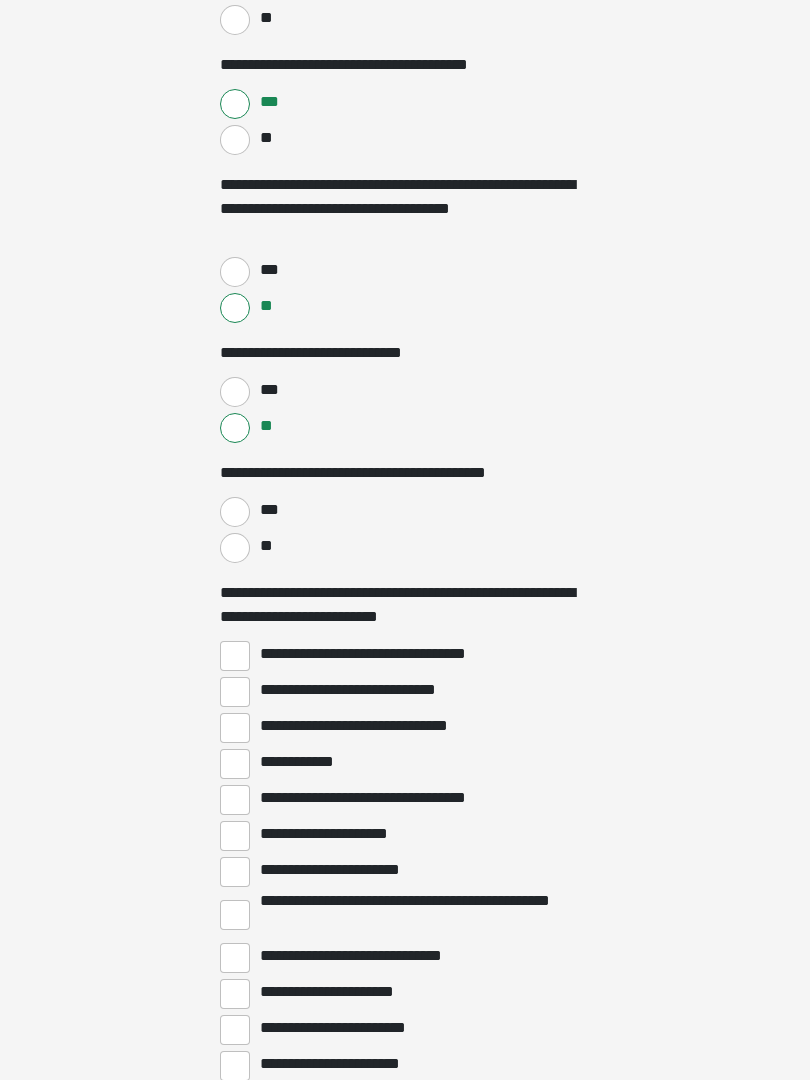 scroll, scrollTop: 2846, scrollLeft: 0, axis: vertical 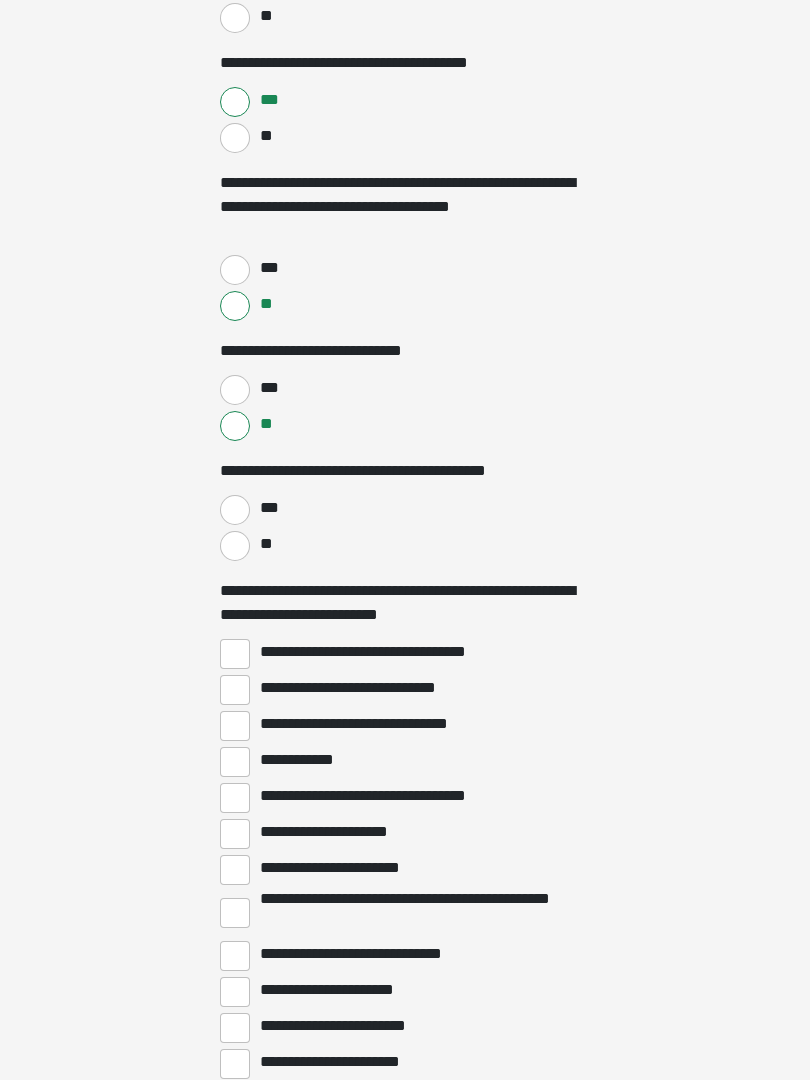 click on "**" at bounding box center (235, 547) 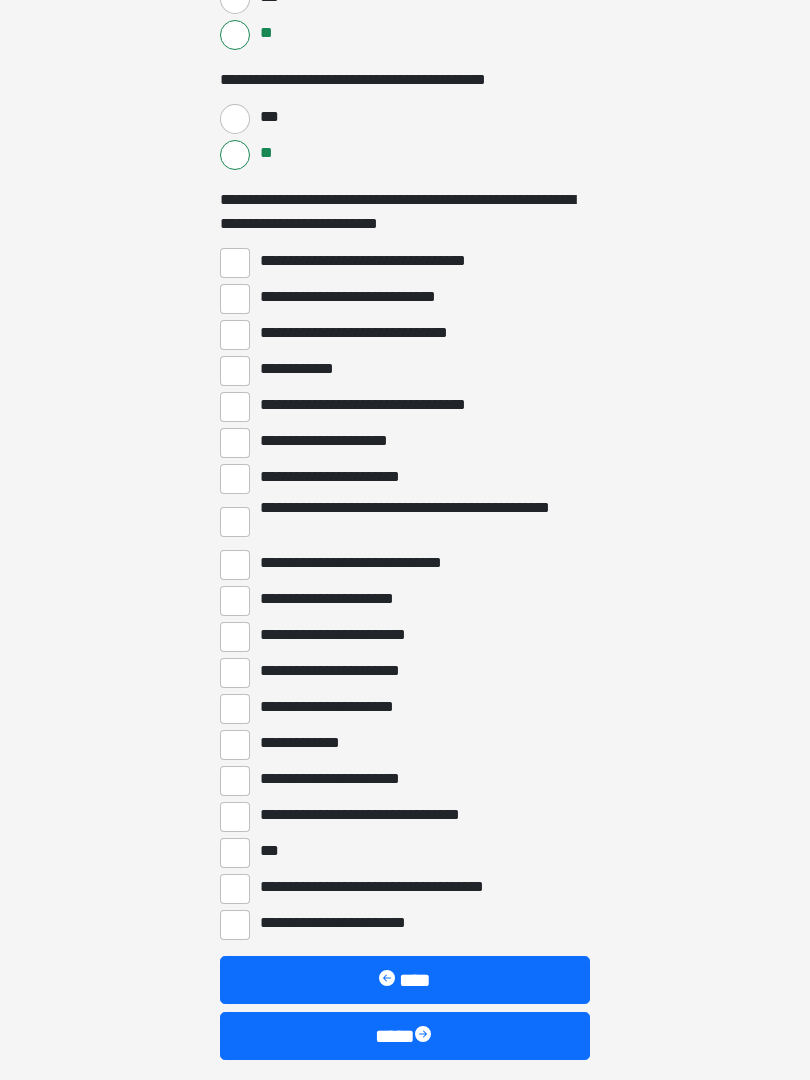 scroll, scrollTop: 3235, scrollLeft: 0, axis: vertical 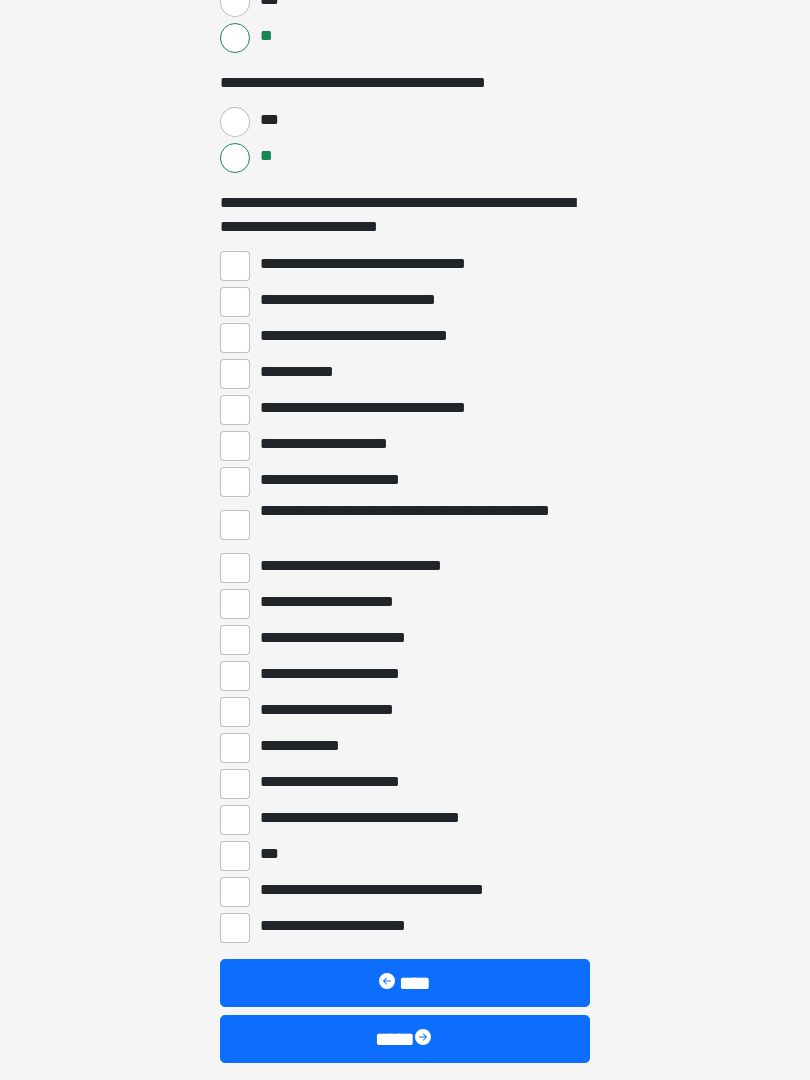 click on "****" at bounding box center (405, 1039) 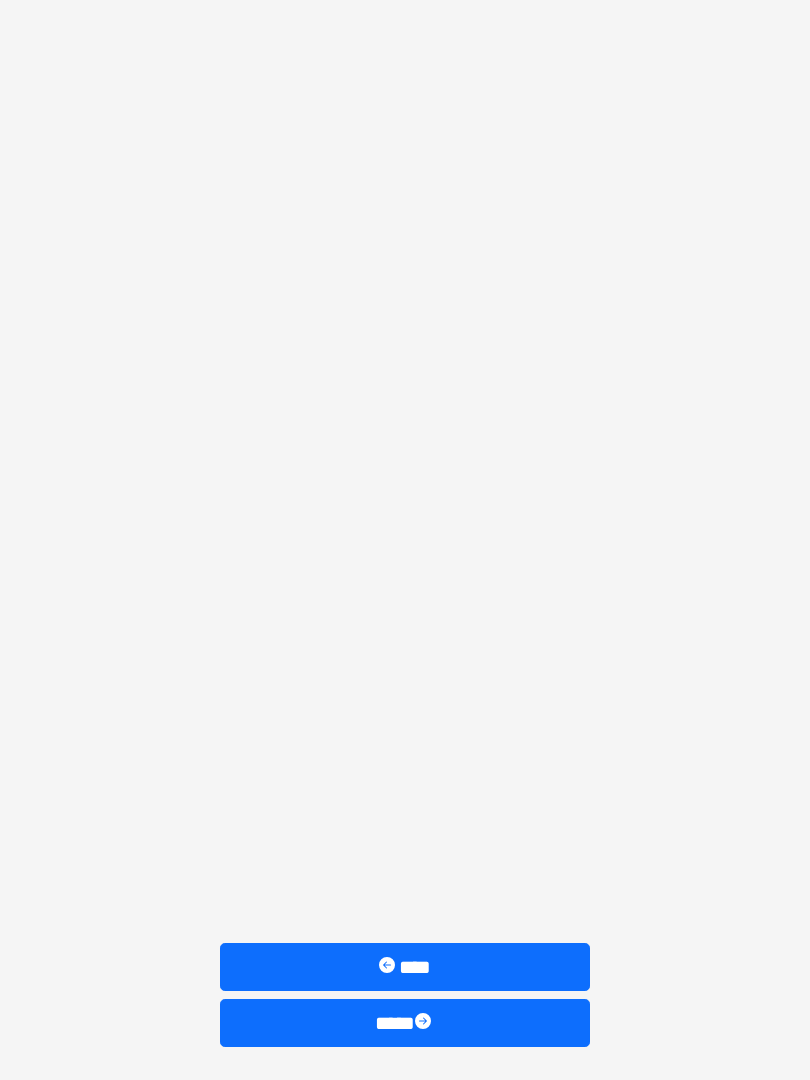 scroll, scrollTop: 0, scrollLeft: 0, axis: both 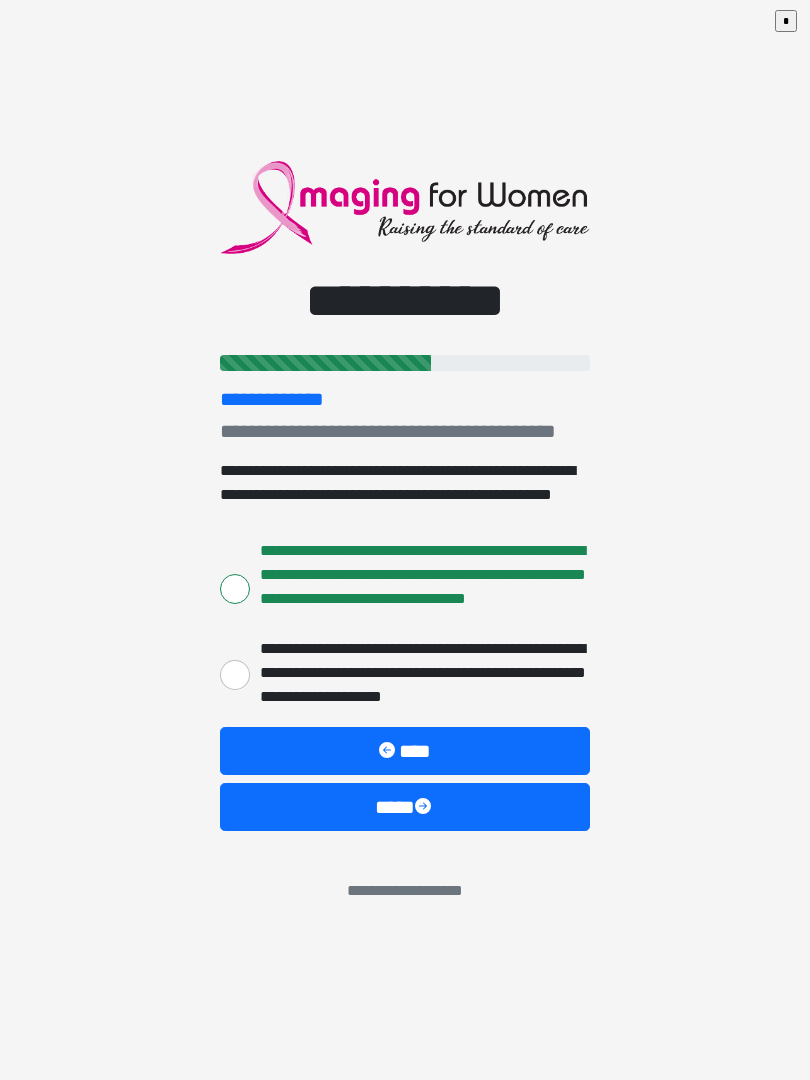 click on "**********" at bounding box center (235, 675) 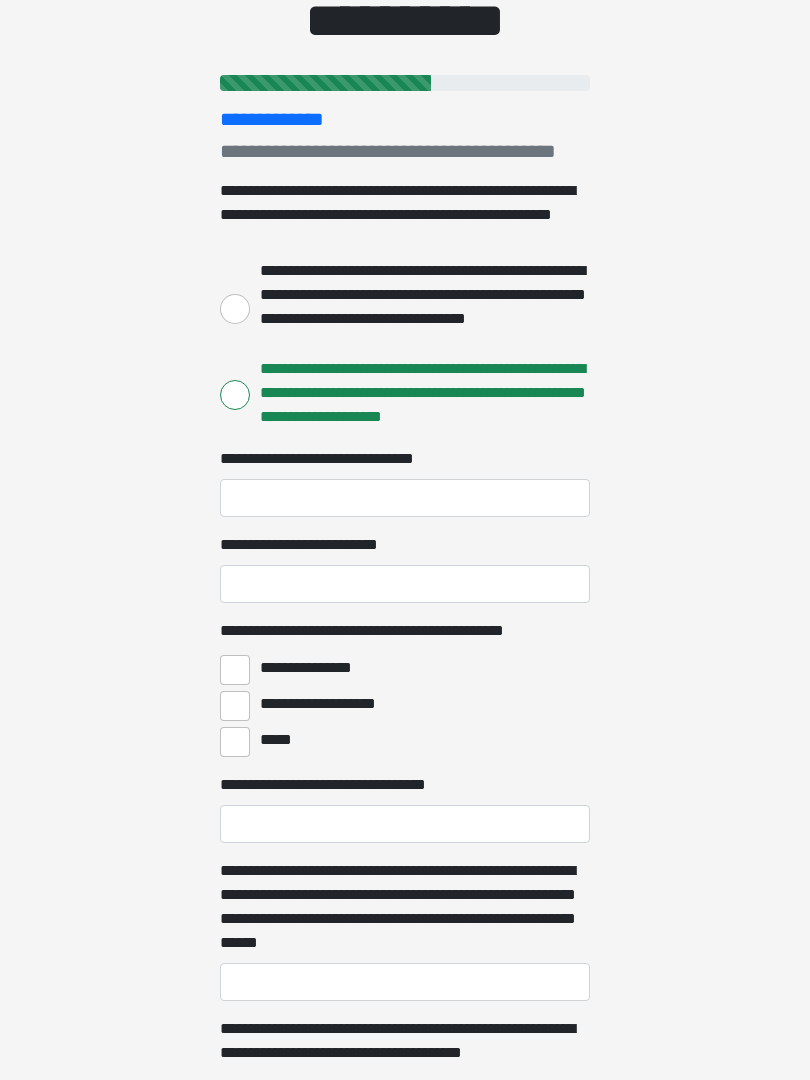 scroll, scrollTop: 175, scrollLeft: 0, axis: vertical 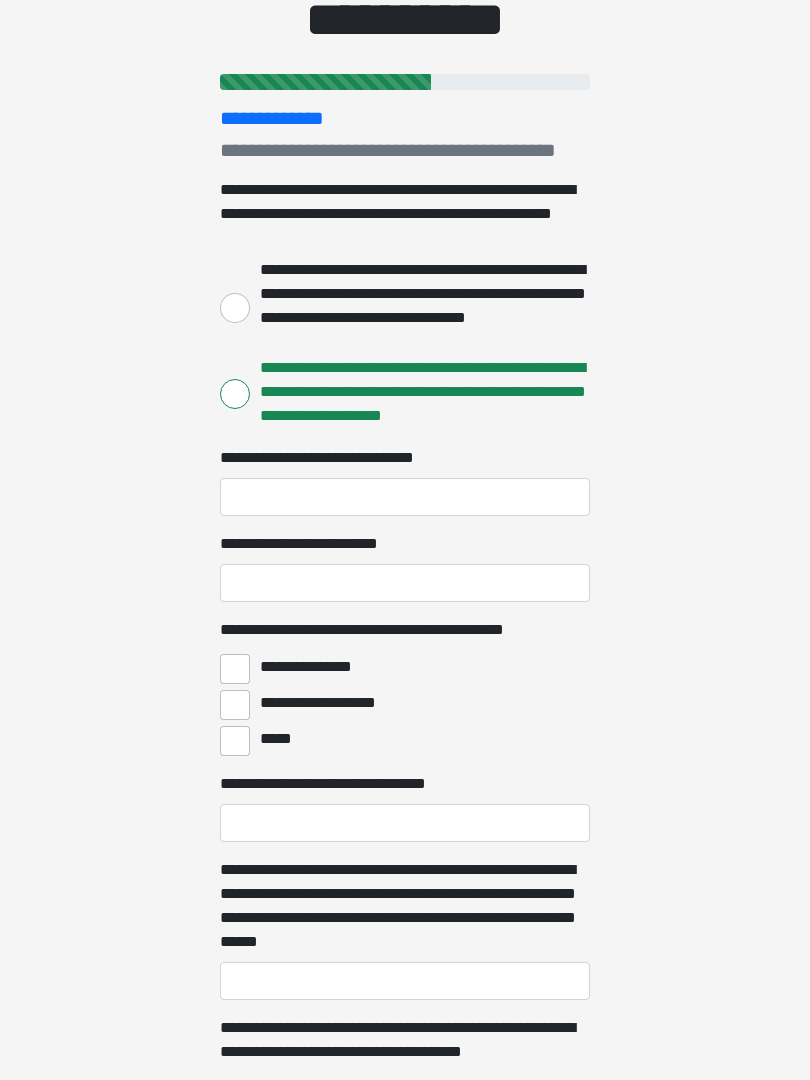 click on "**********" at bounding box center (235, 309) 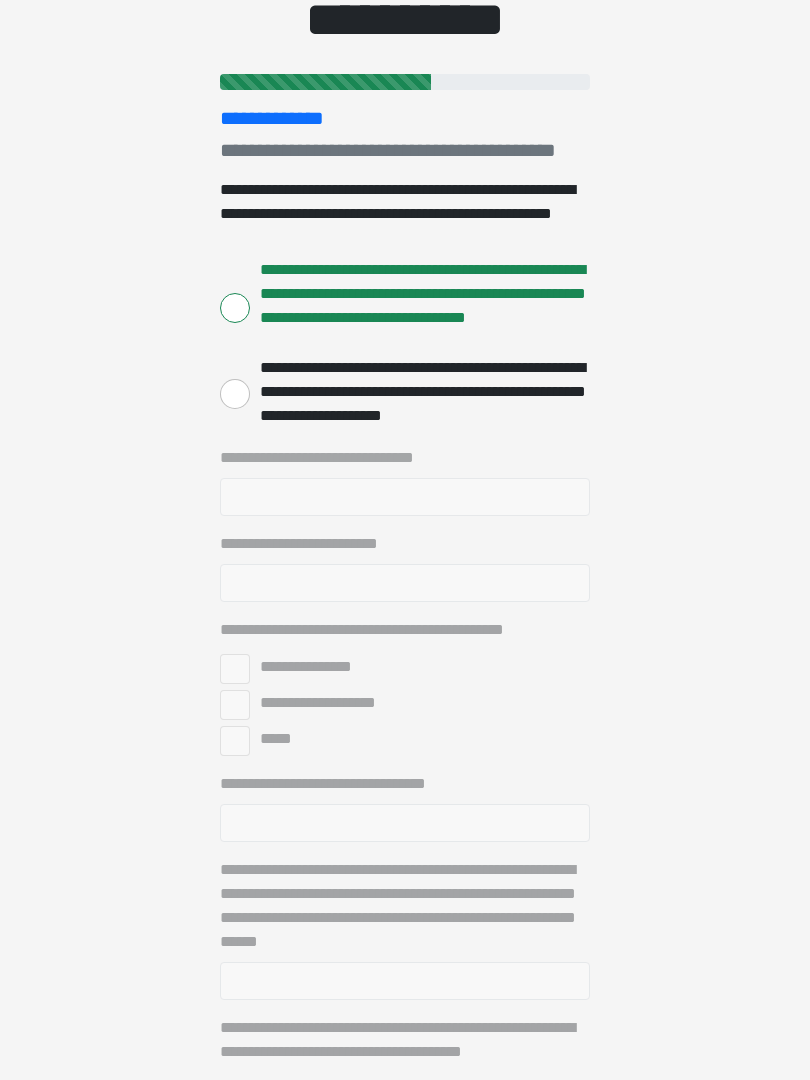 scroll, scrollTop: 0, scrollLeft: 0, axis: both 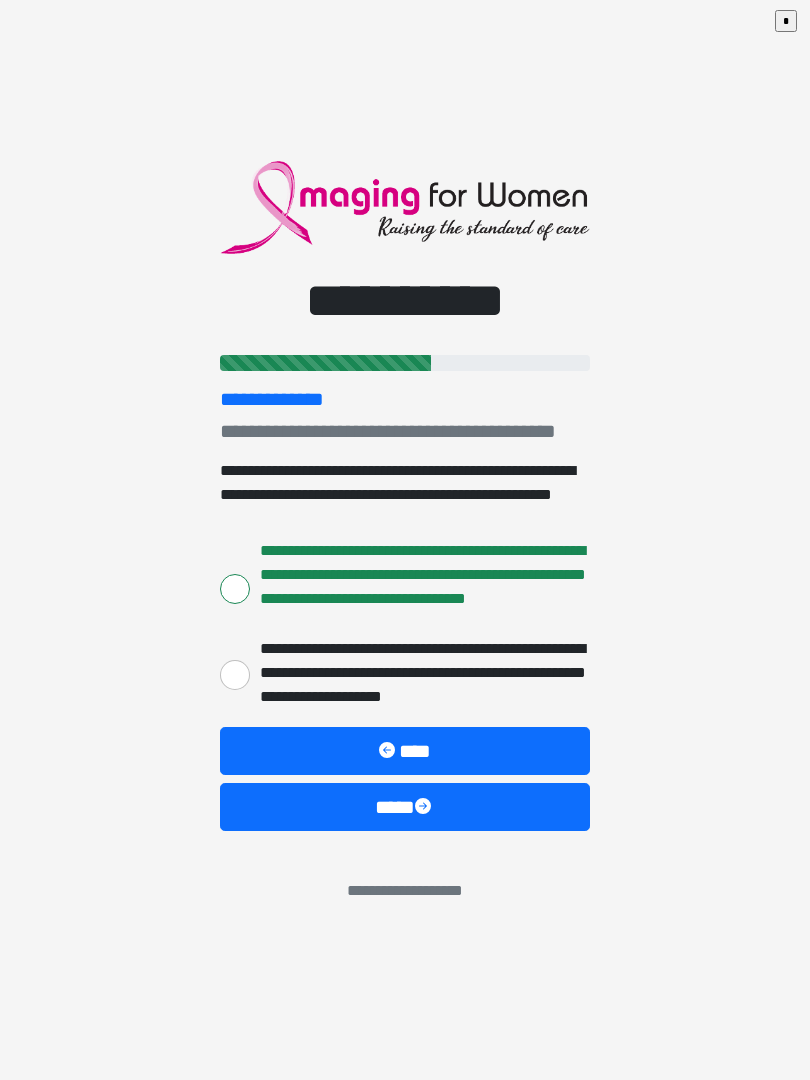 click at bounding box center (425, 808) 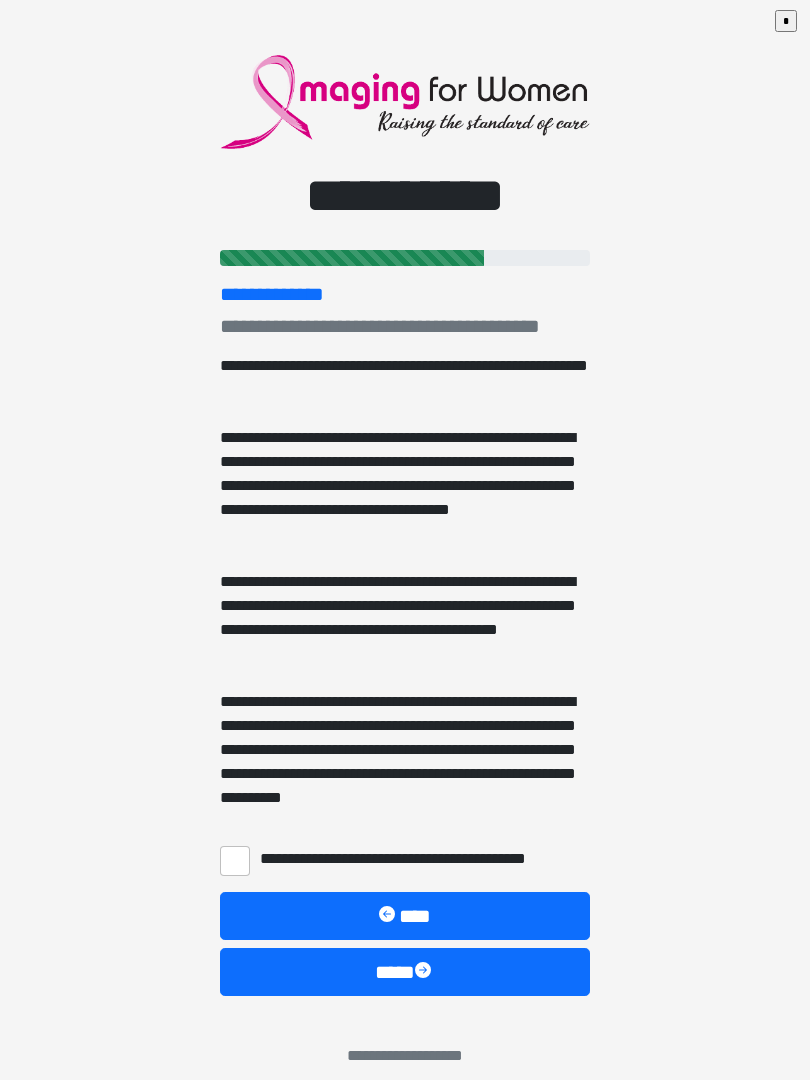 click on "**********" at bounding box center [235, 861] 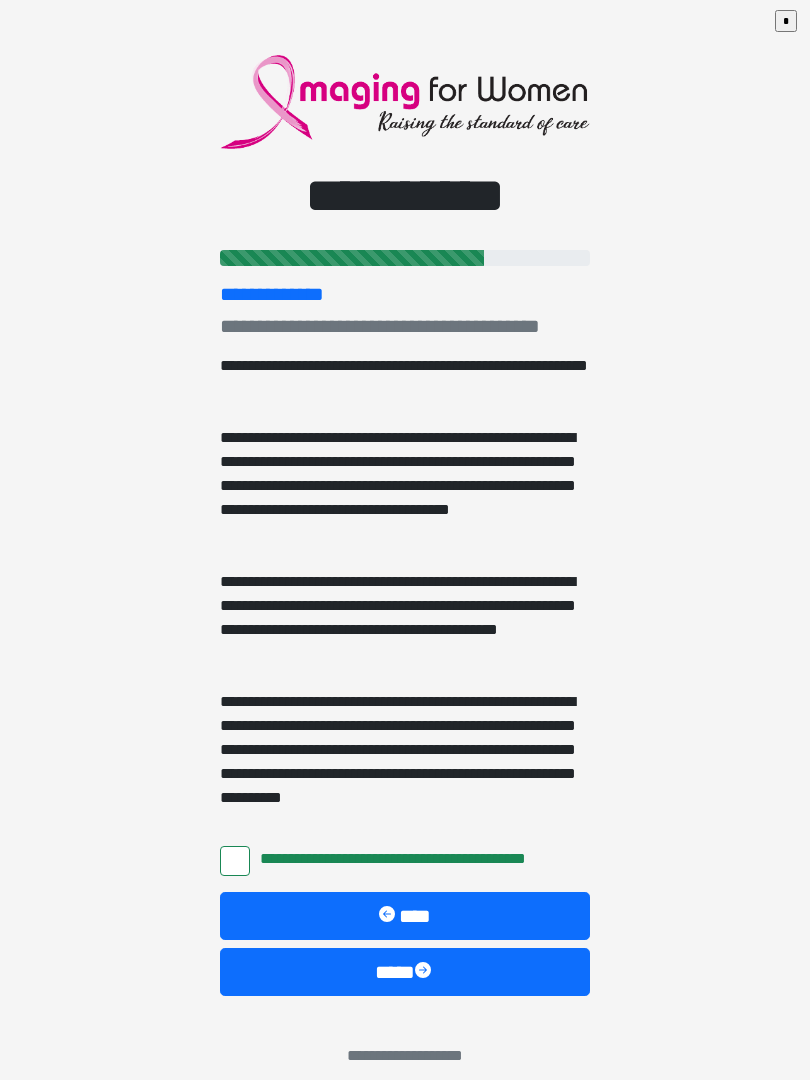 click on "****" at bounding box center (405, 972) 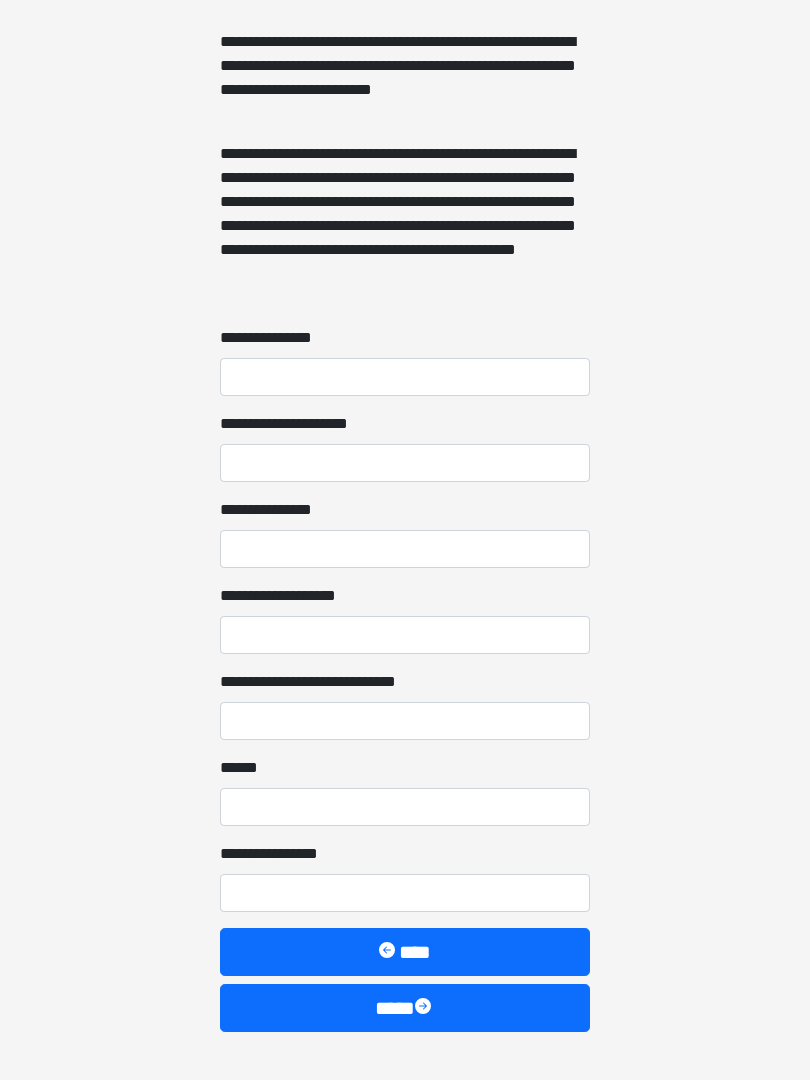 scroll, scrollTop: 1412, scrollLeft: 0, axis: vertical 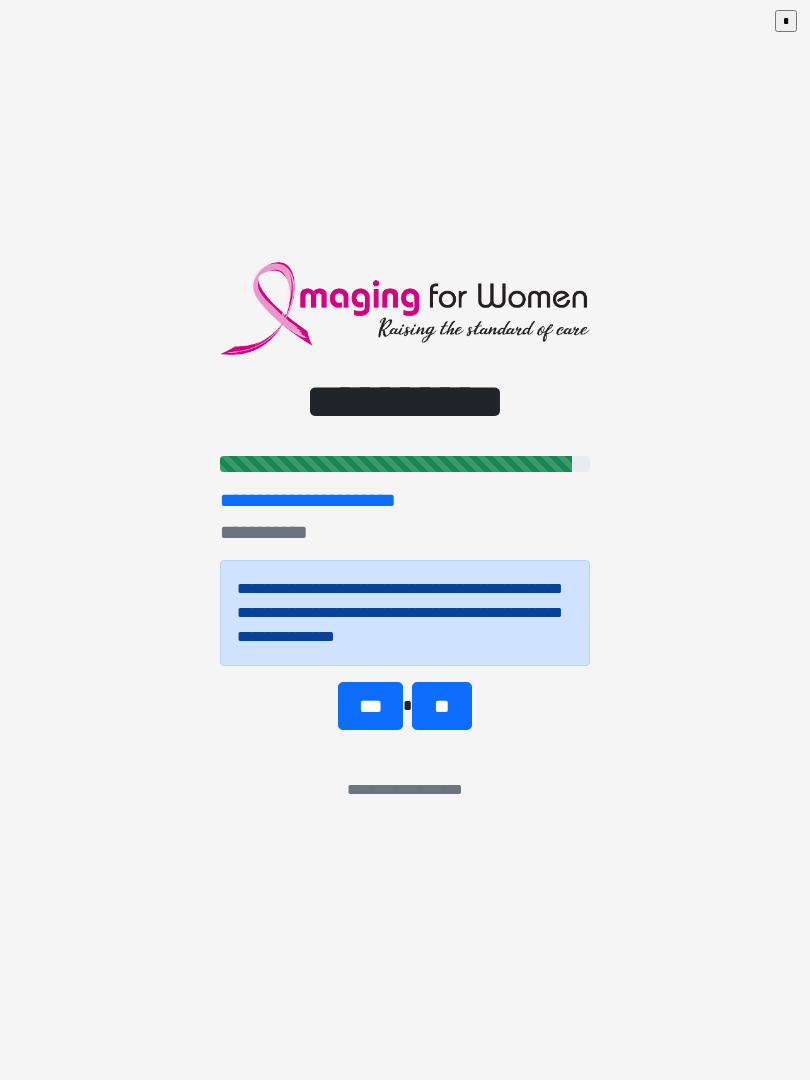 click on "**" at bounding box center (441, 706) 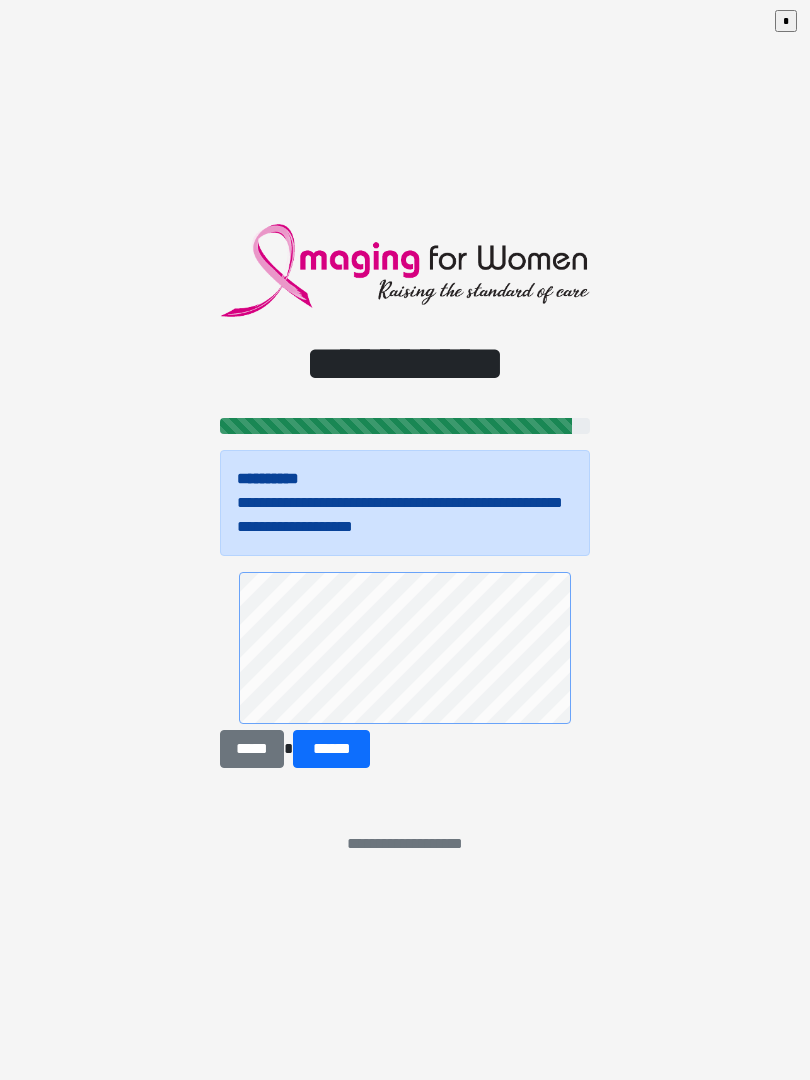 click on "******" at bounding box center (331, 749) 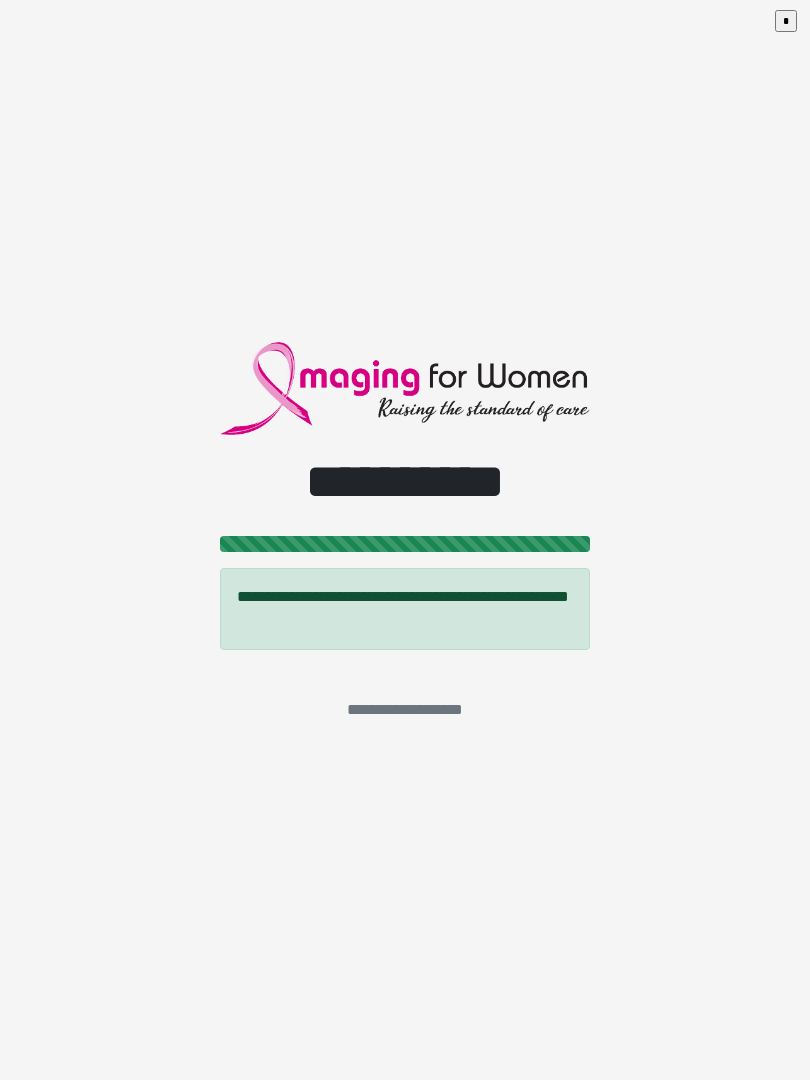 click on "*" at bounding box center [786, 21] 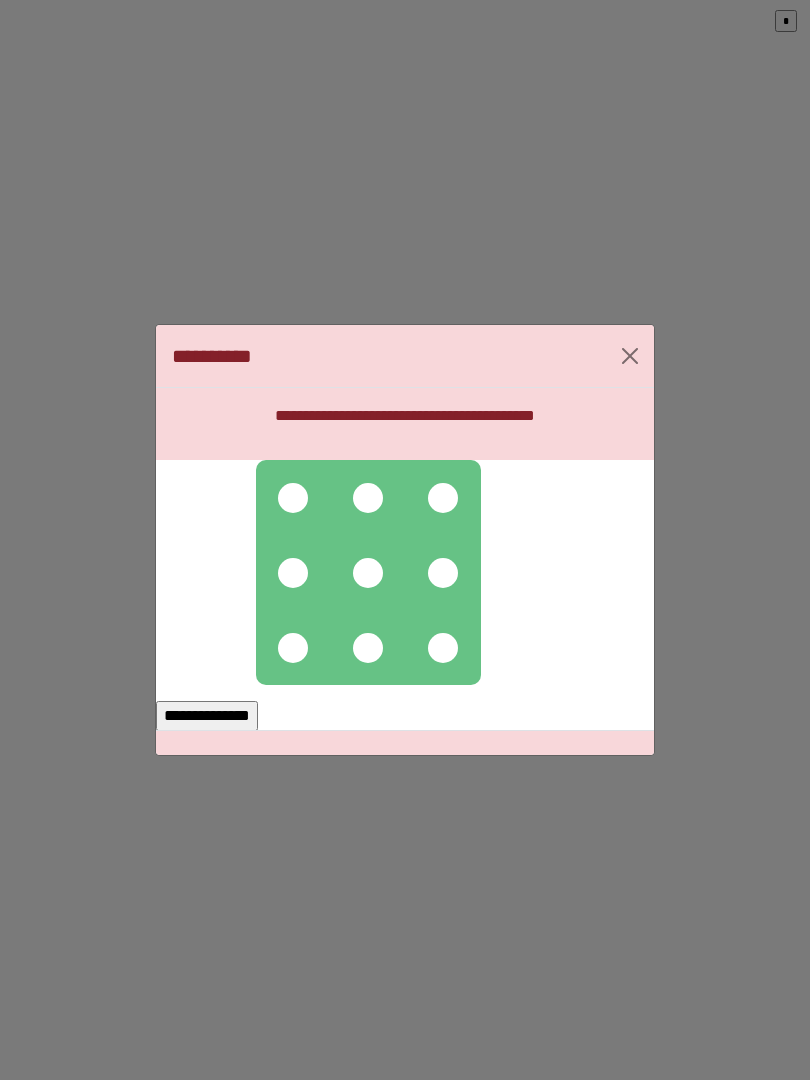 click at bounding box center [368, 573] 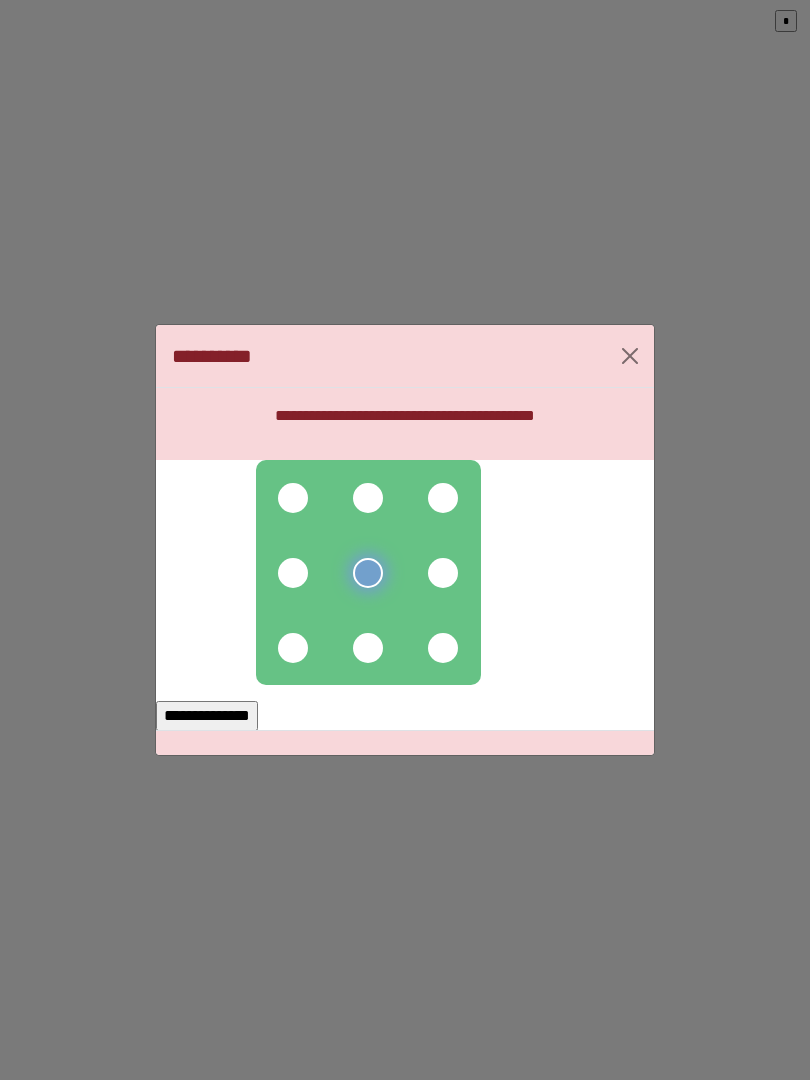 click at bounding box center (368, 498) 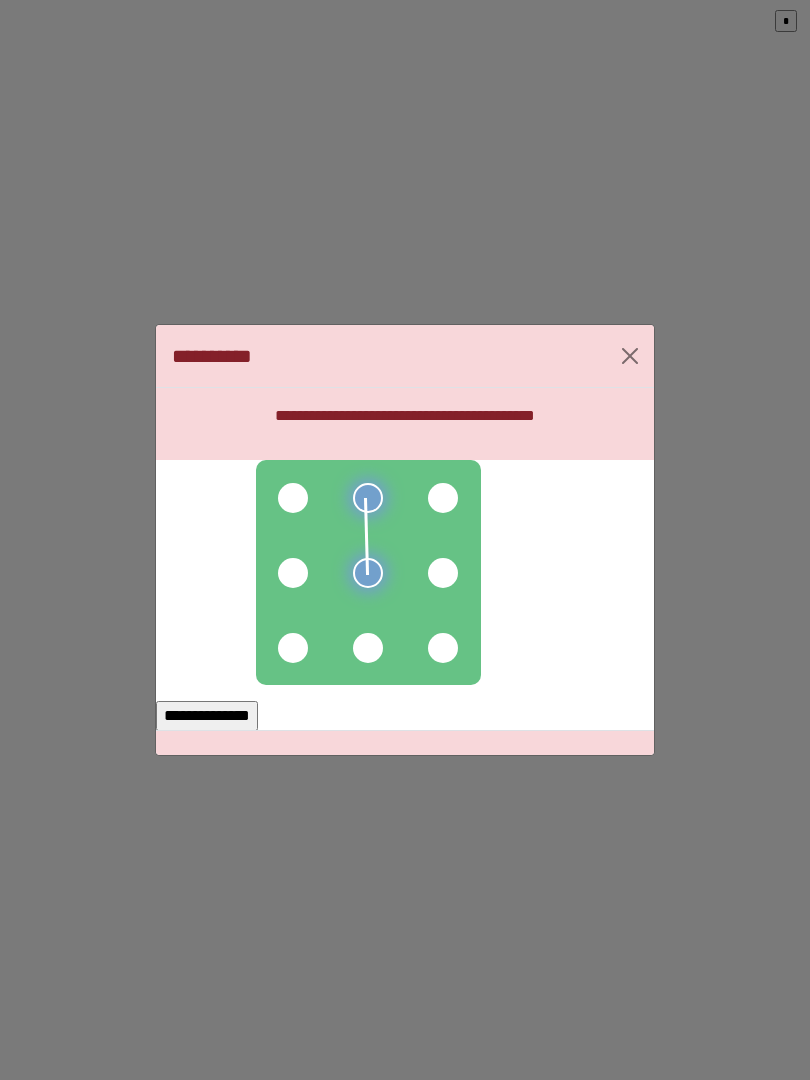 click at bounding box center (293, 498) 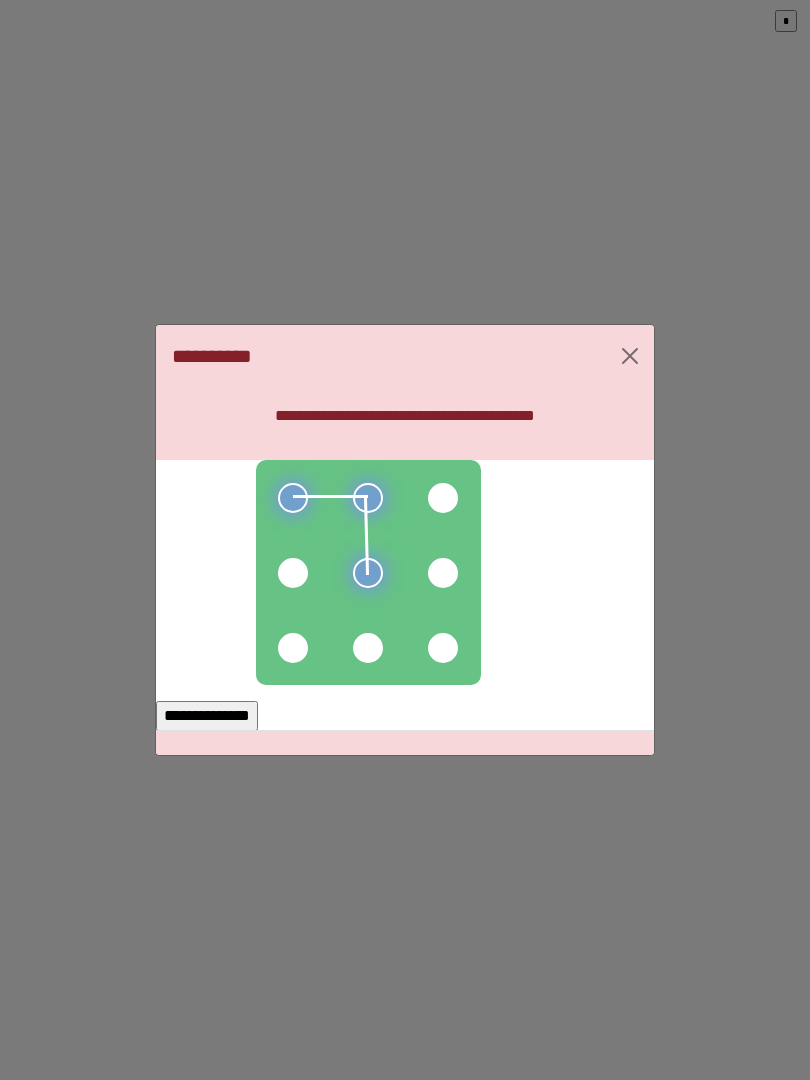 click at bounding box center [293, 573] 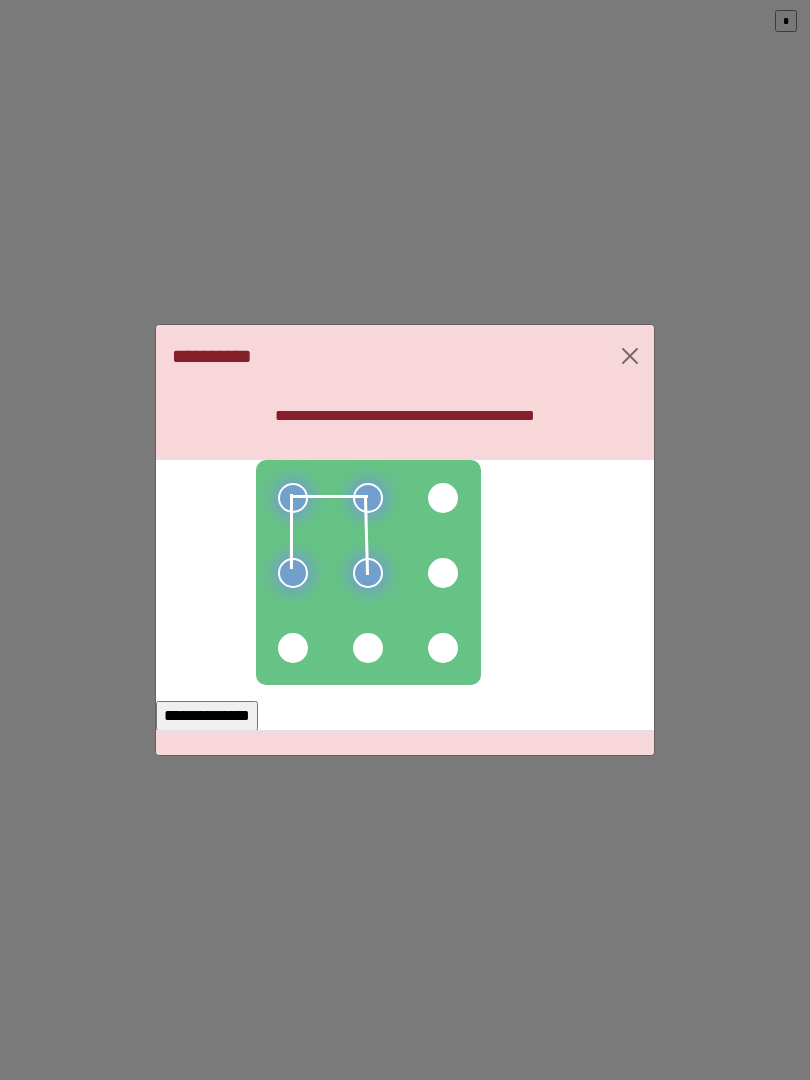 click at bounding box center [368, 572] 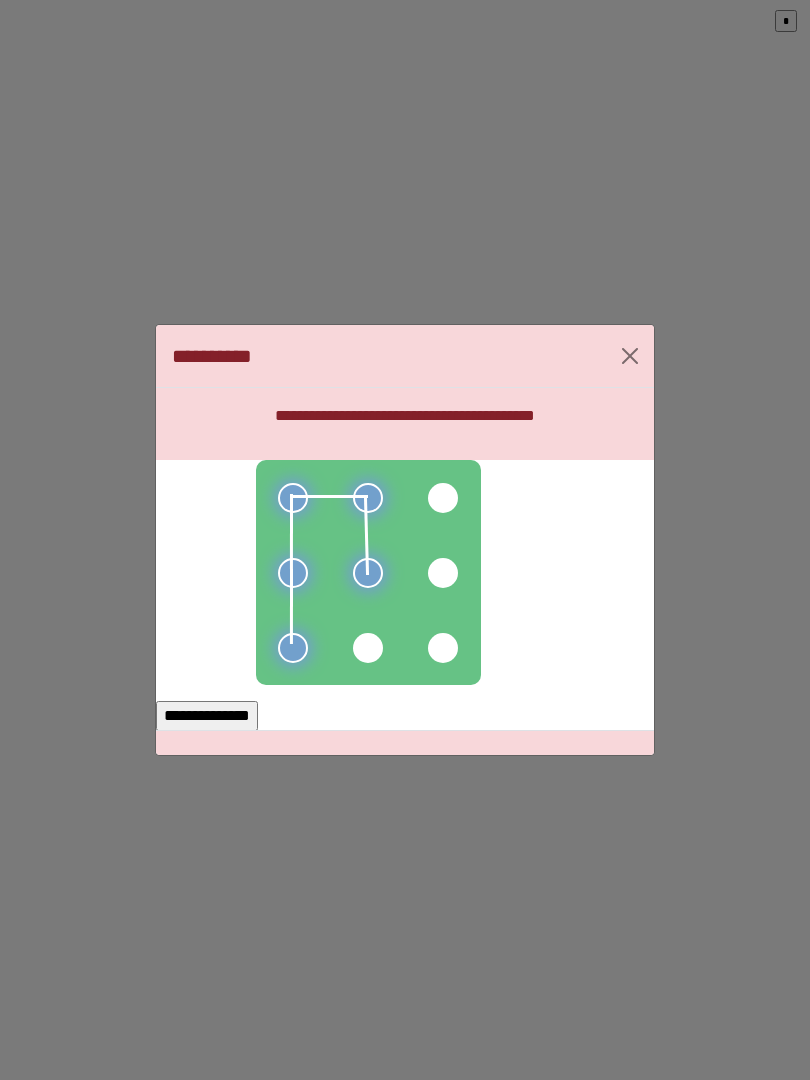 click on "**********" at bounding box center (207, 716) 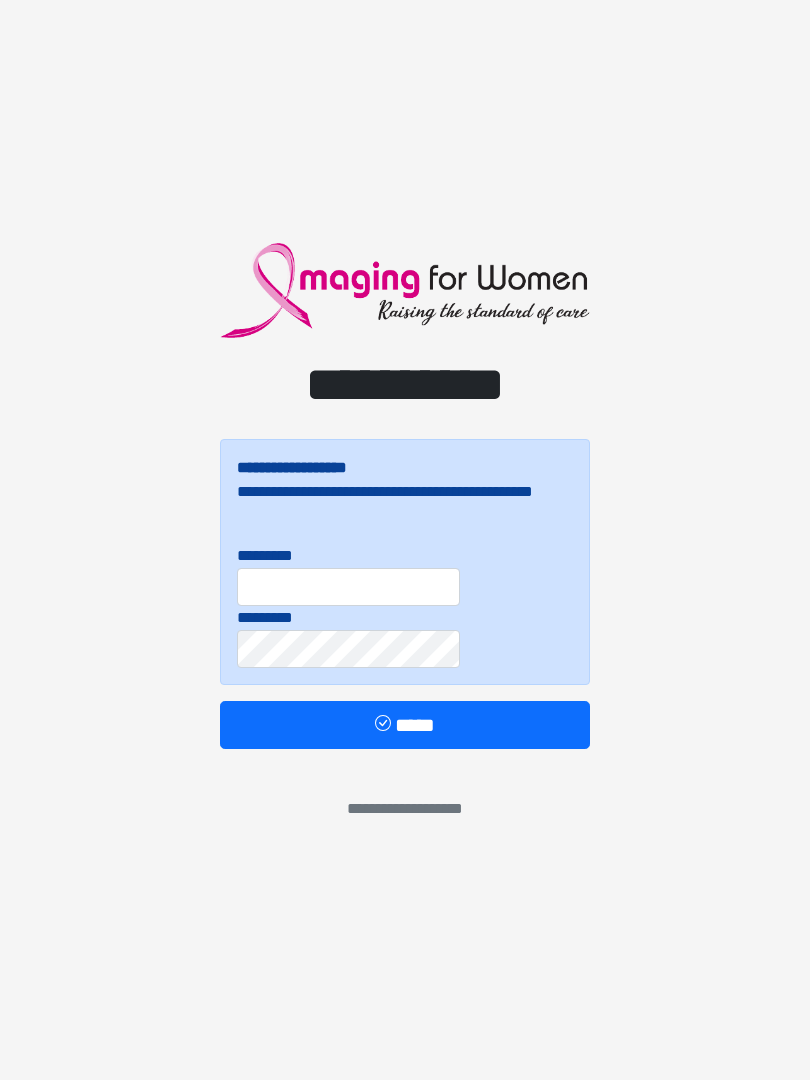scroll, scrollTop: 0, scrollLeft: 0, axis: both 